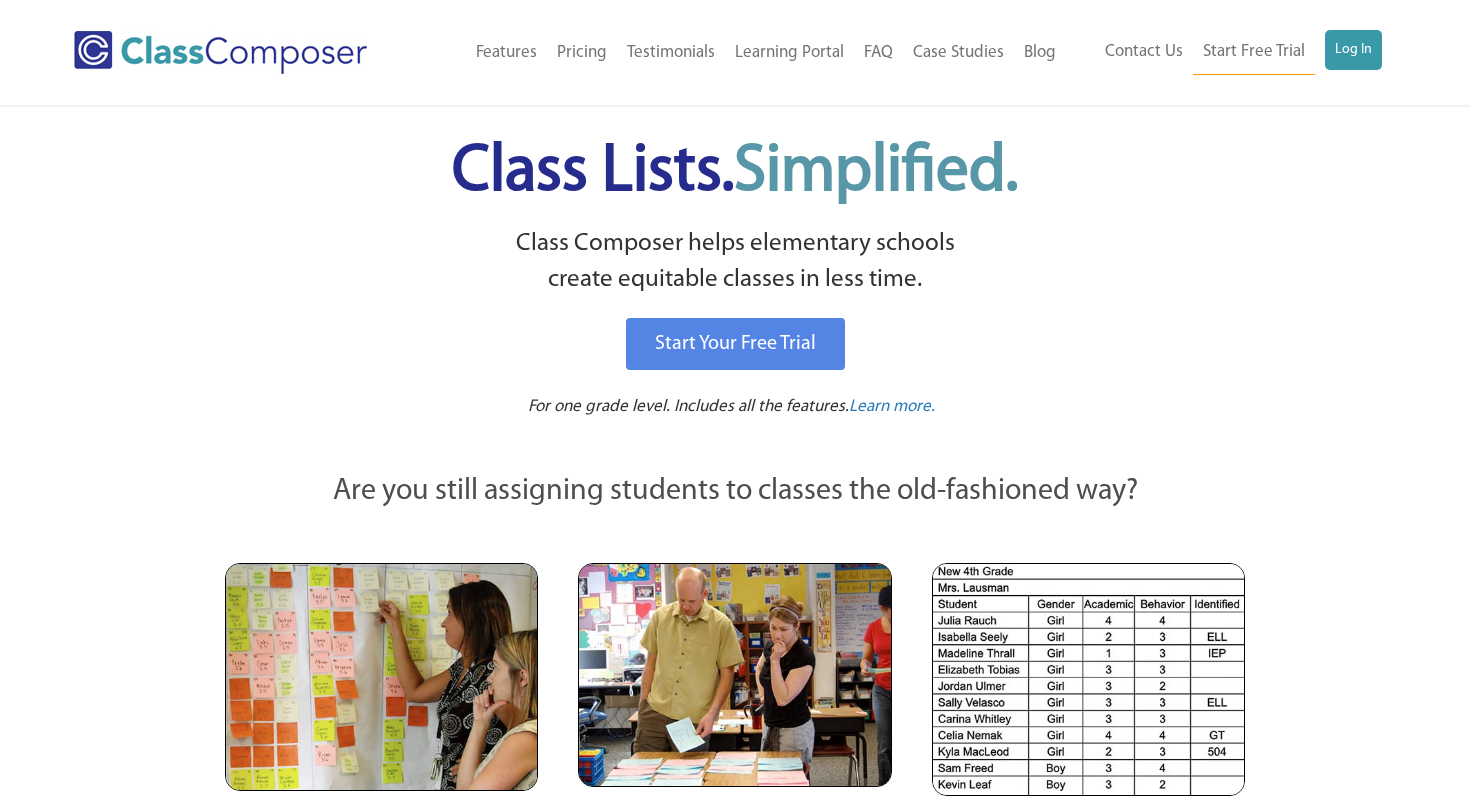 scroll, scrollTop: 0, scrollLeft: 0, axis: both 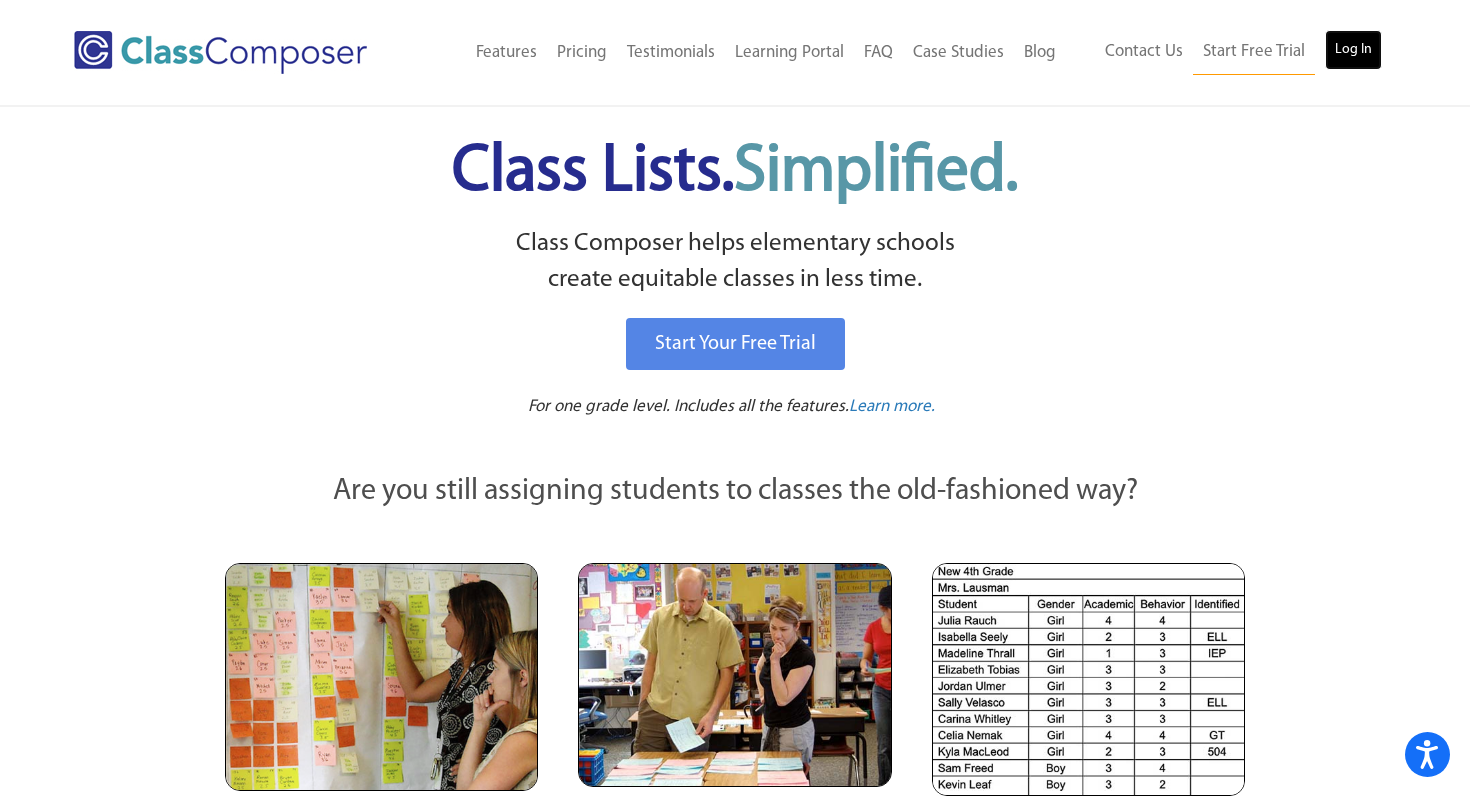 click on "Log In" at bounding box center (1353, 50) 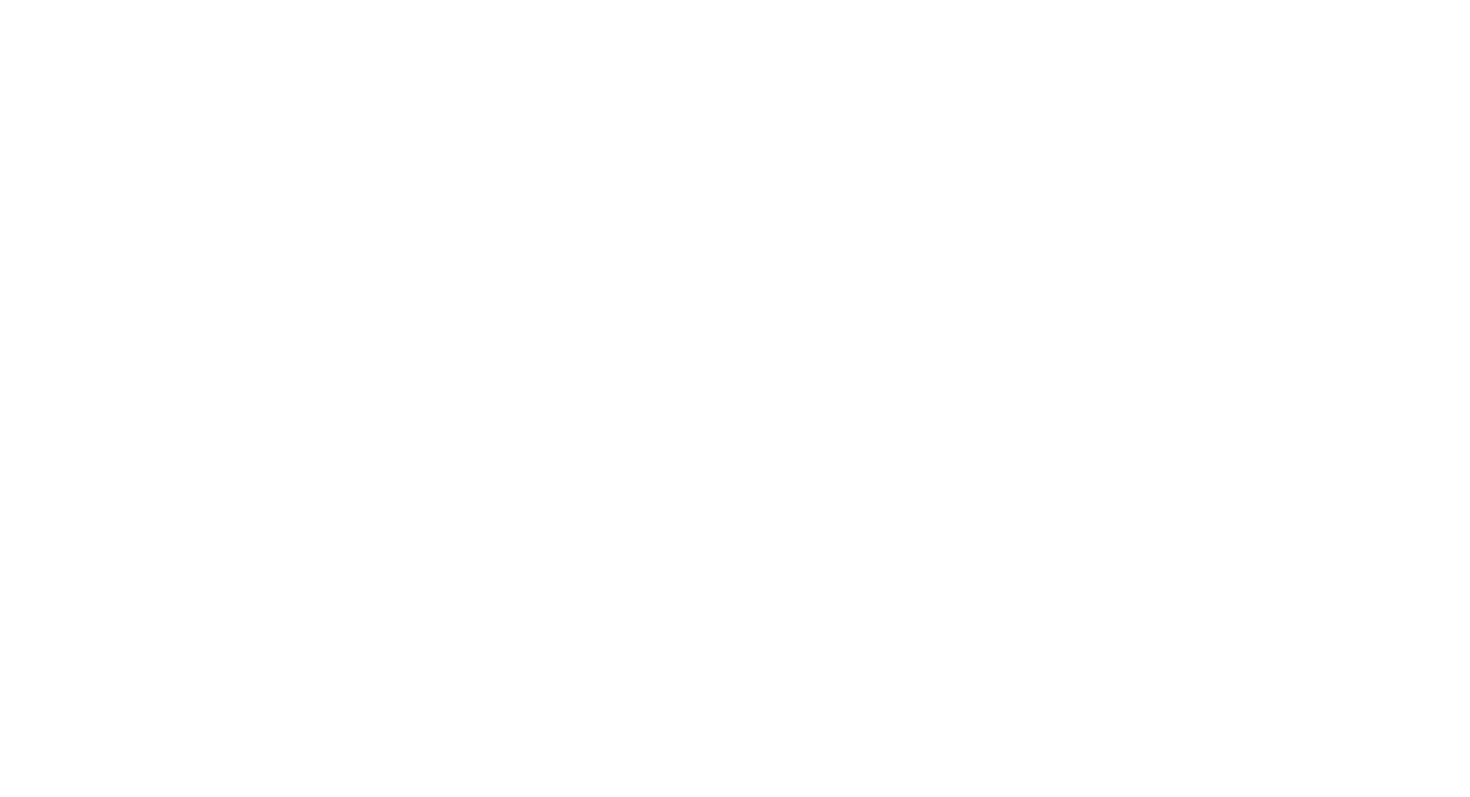 scroll, scrollTop: 0, scrollLeft: 0, axis: both 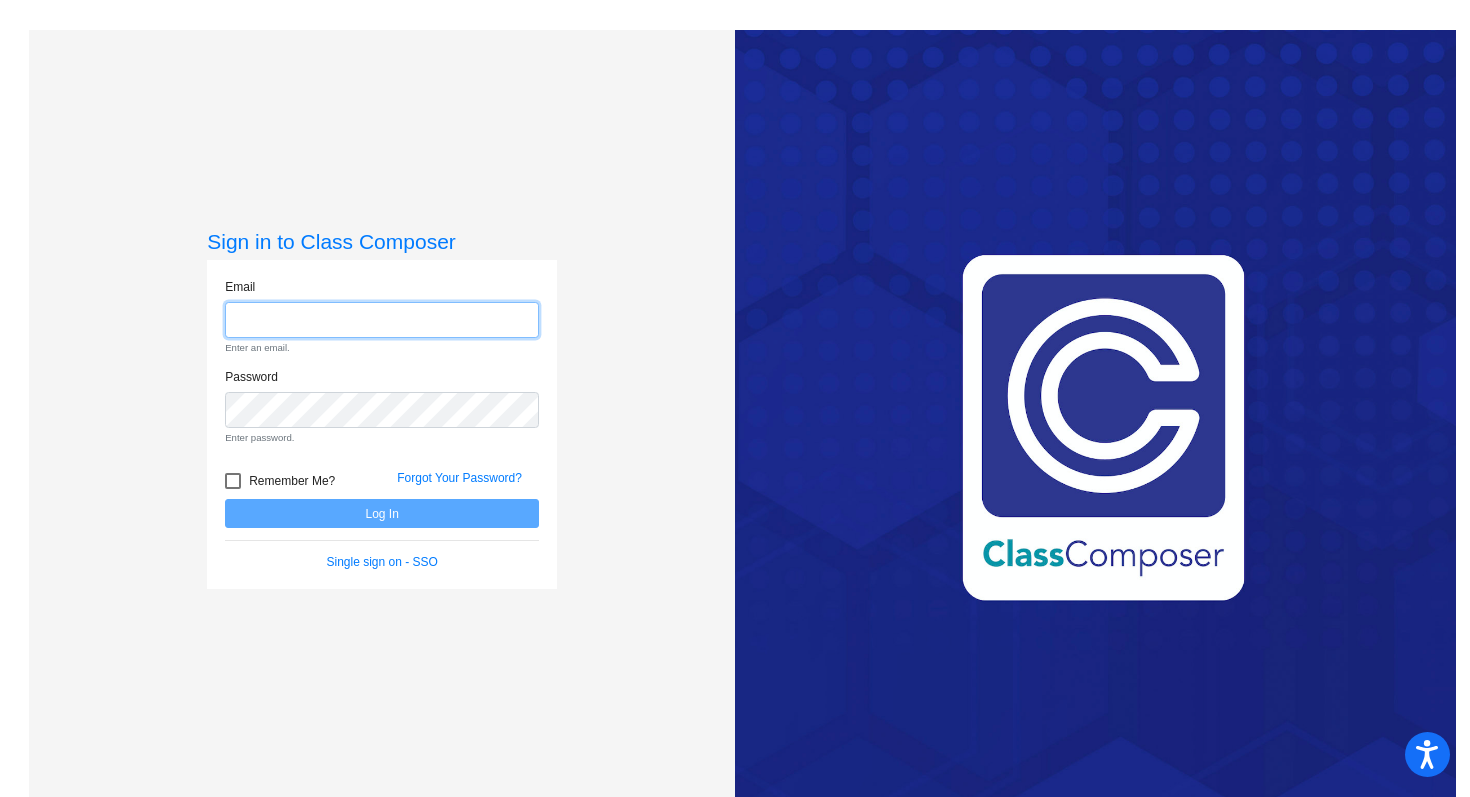 type on "millere@[EXAMPLE].com" 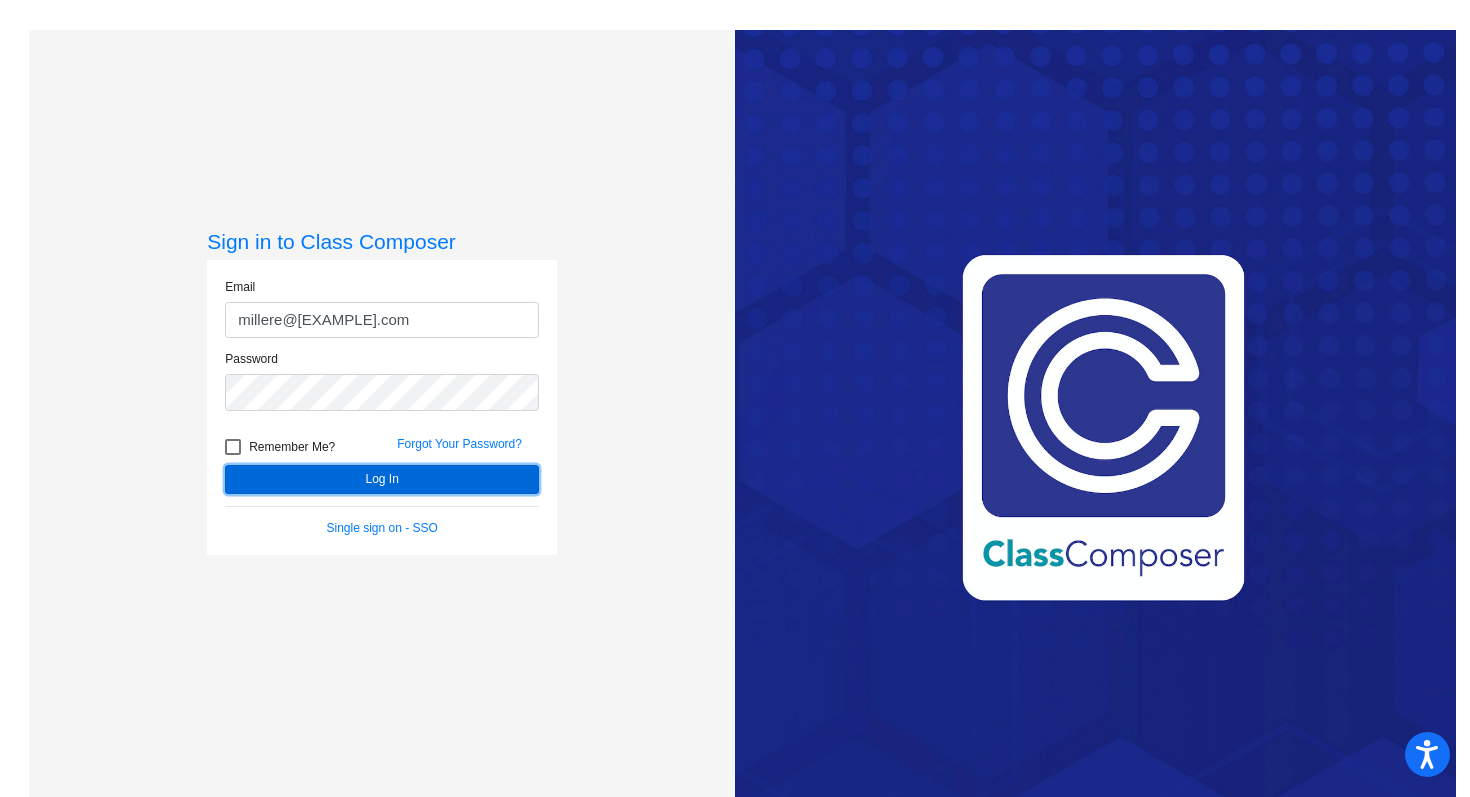 click on "Log In" 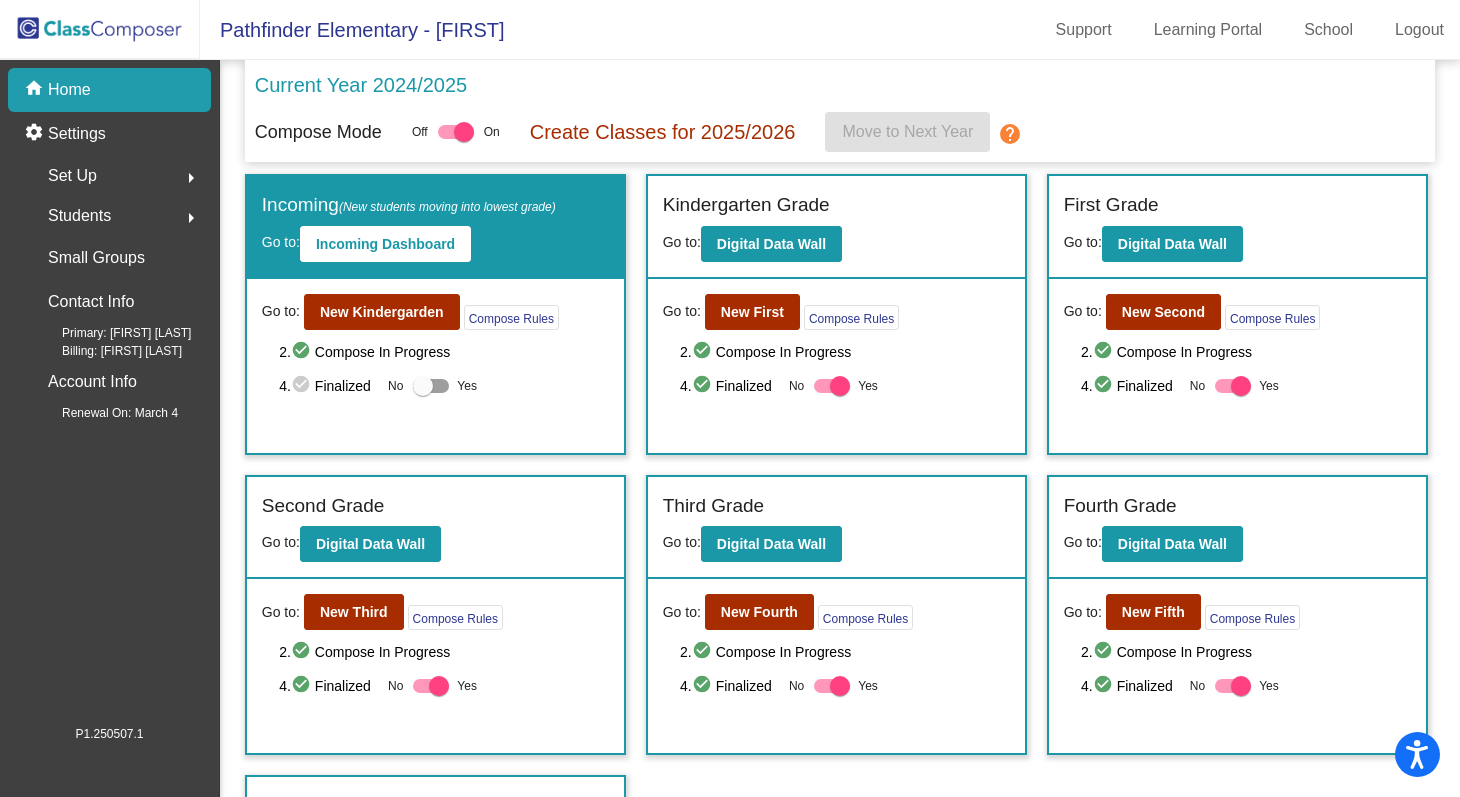 scroll, scrollTop: 85, scrollLeft: 0, axis: vertical 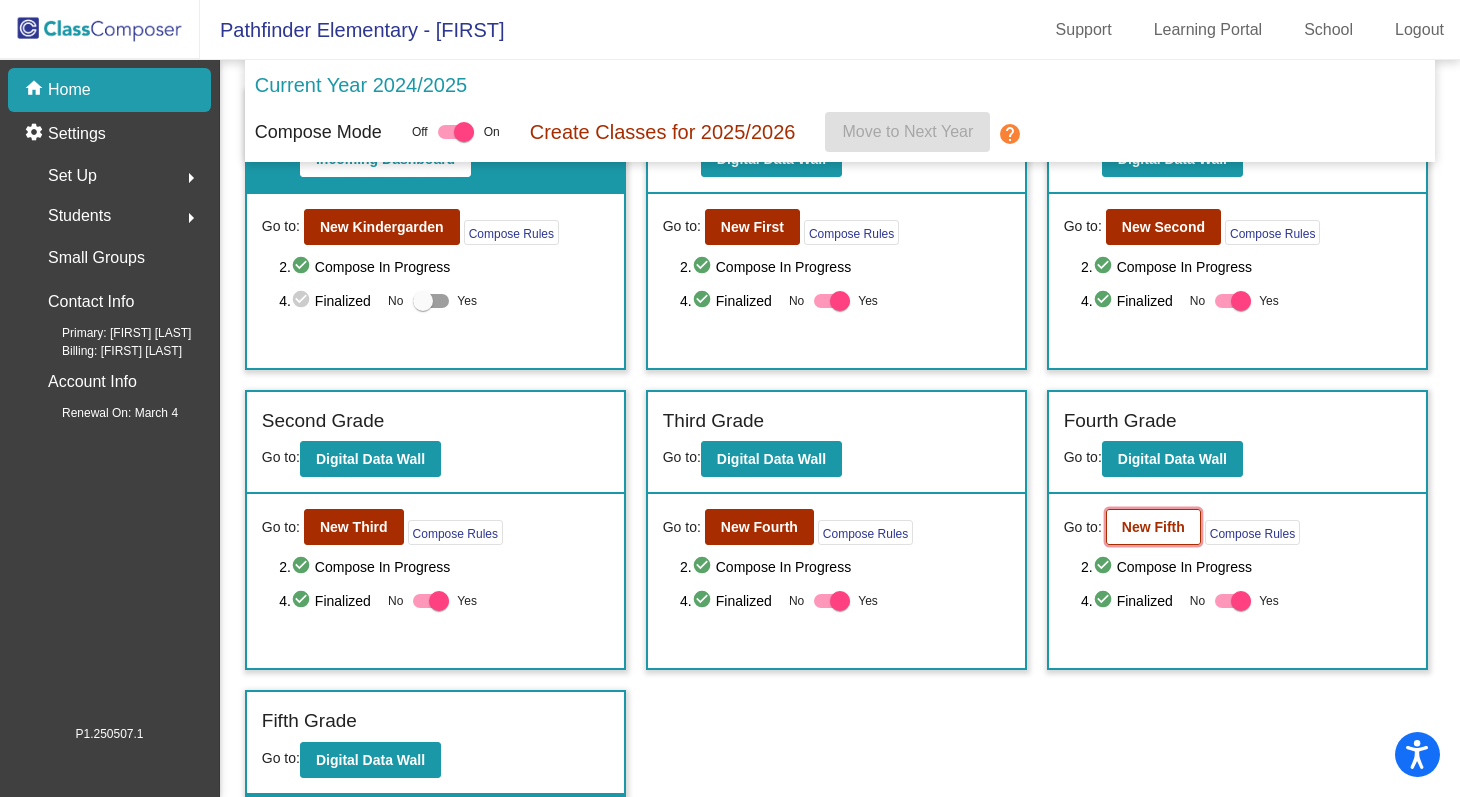 click on "New Fifth" 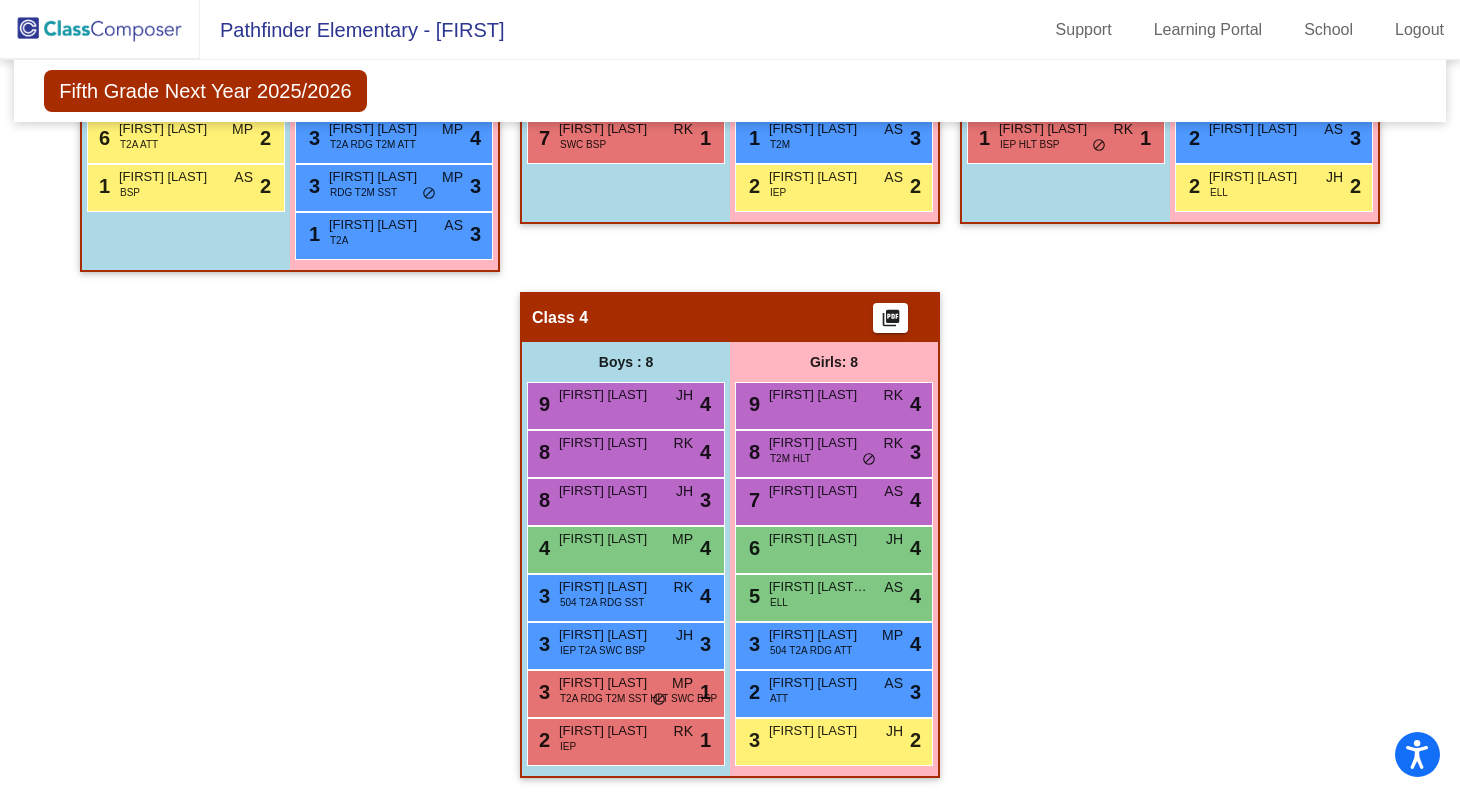 scroll, scrollTop: 0, scrollLeft: 0, axis: both 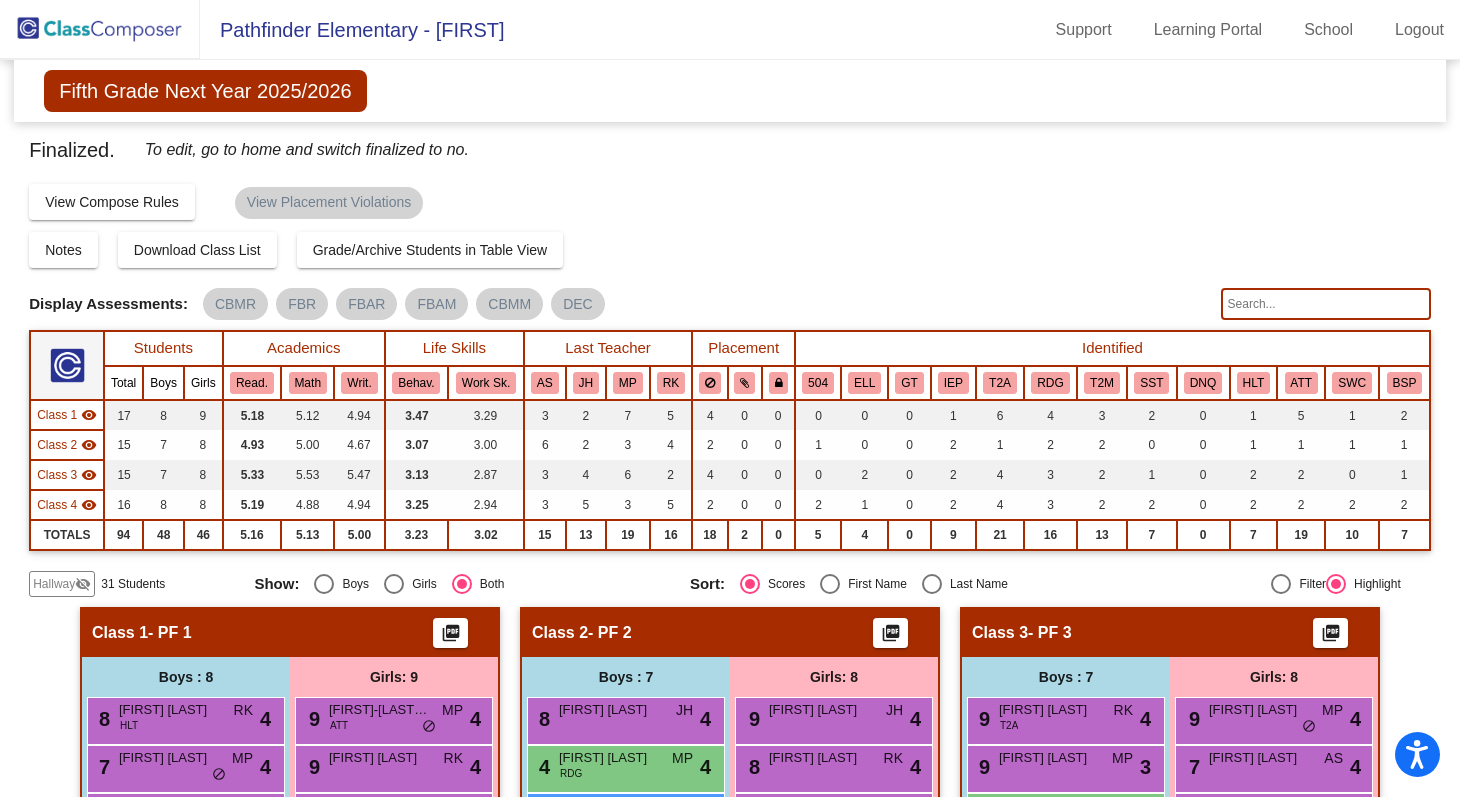 click 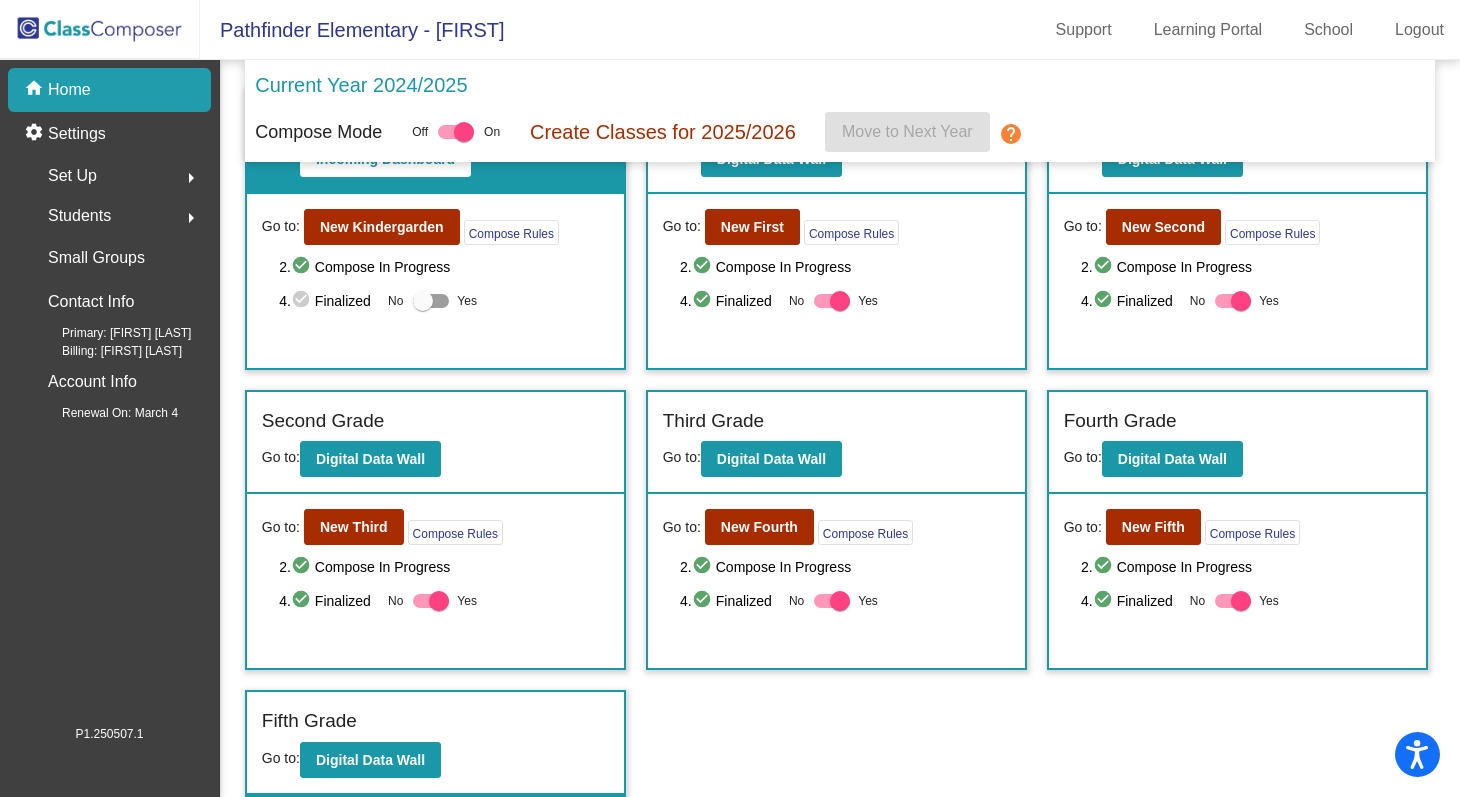 scroll, scrollTop: 0, scrollLeft: 0, axis: both 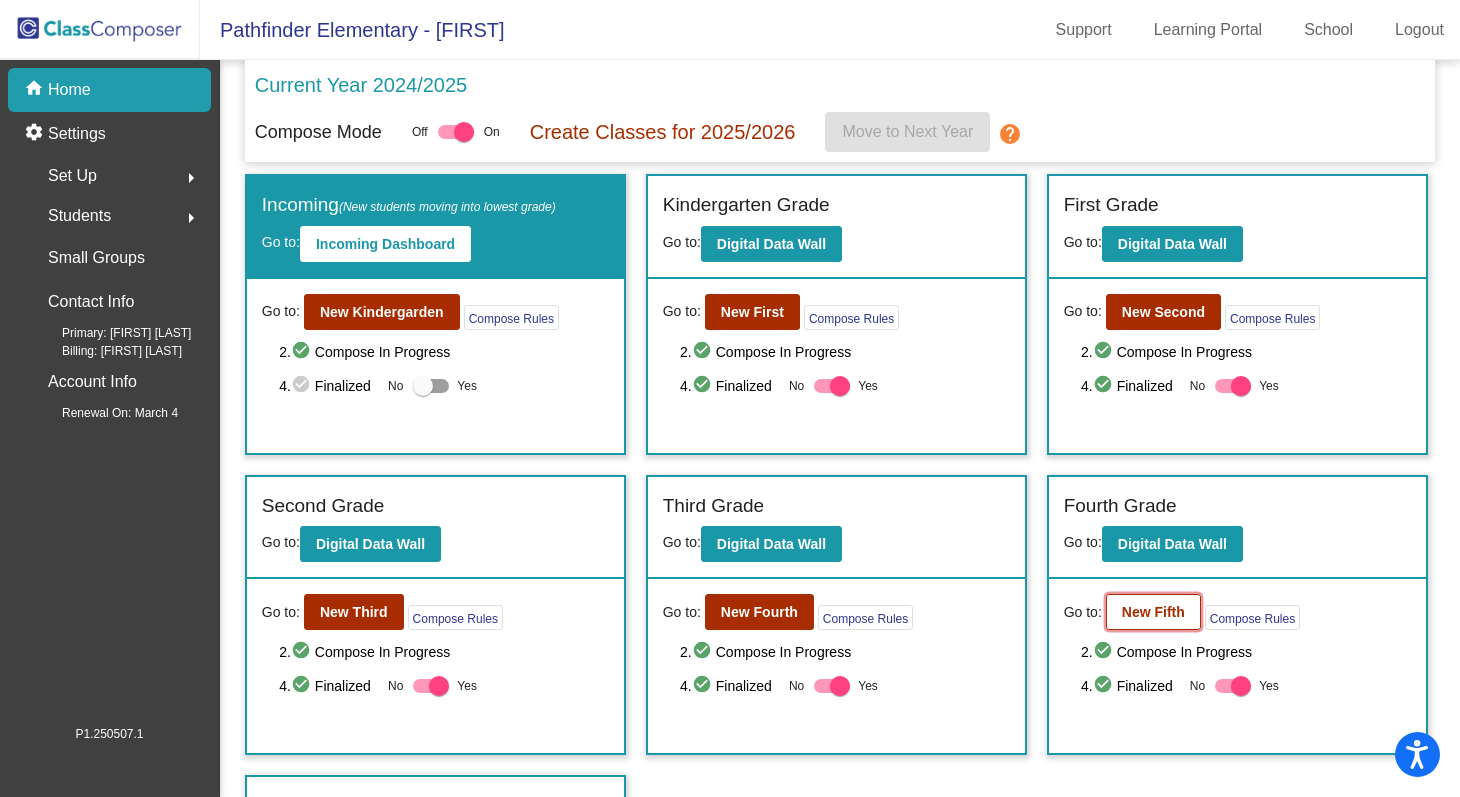 click on "New Fifth" 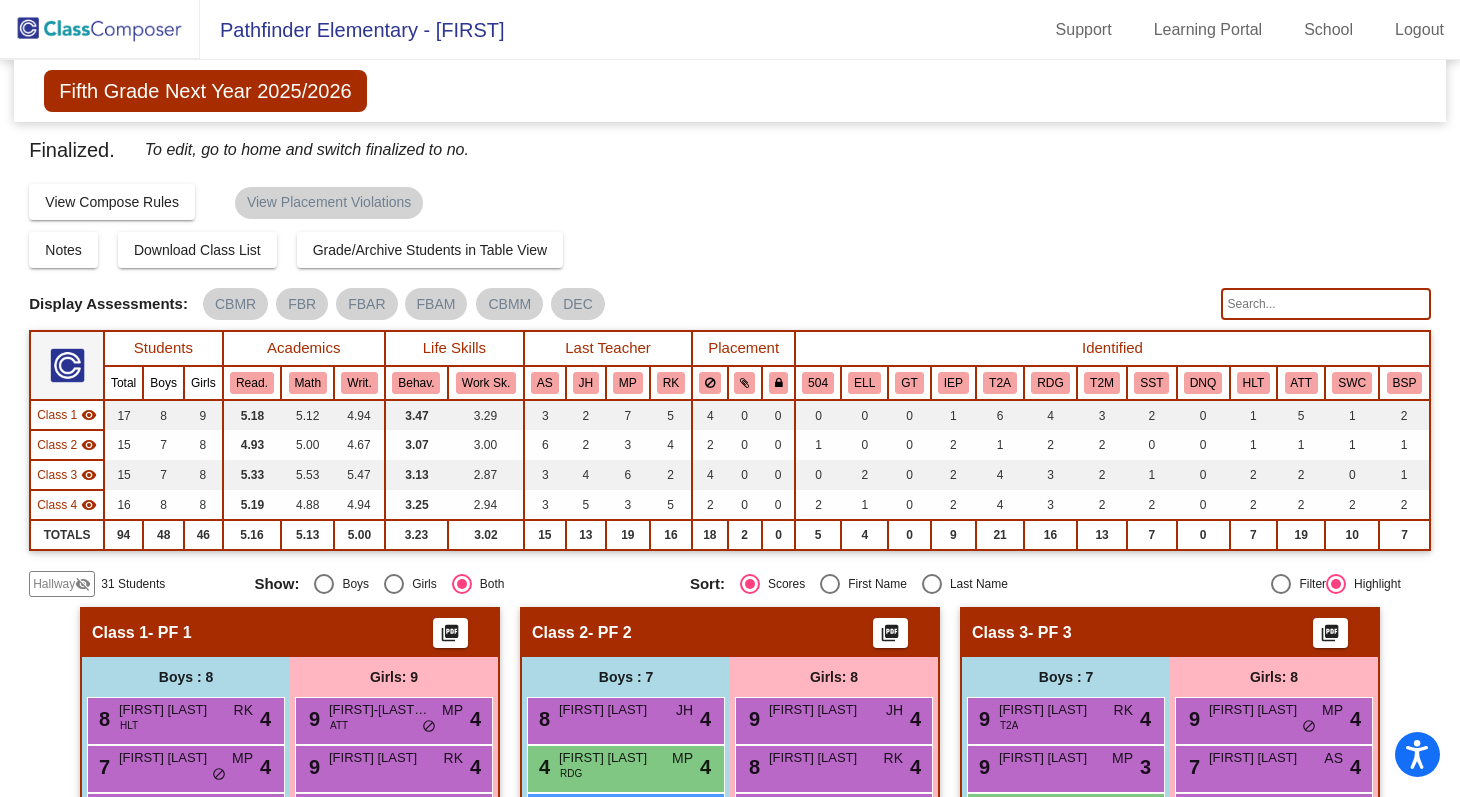click on "Hallway" 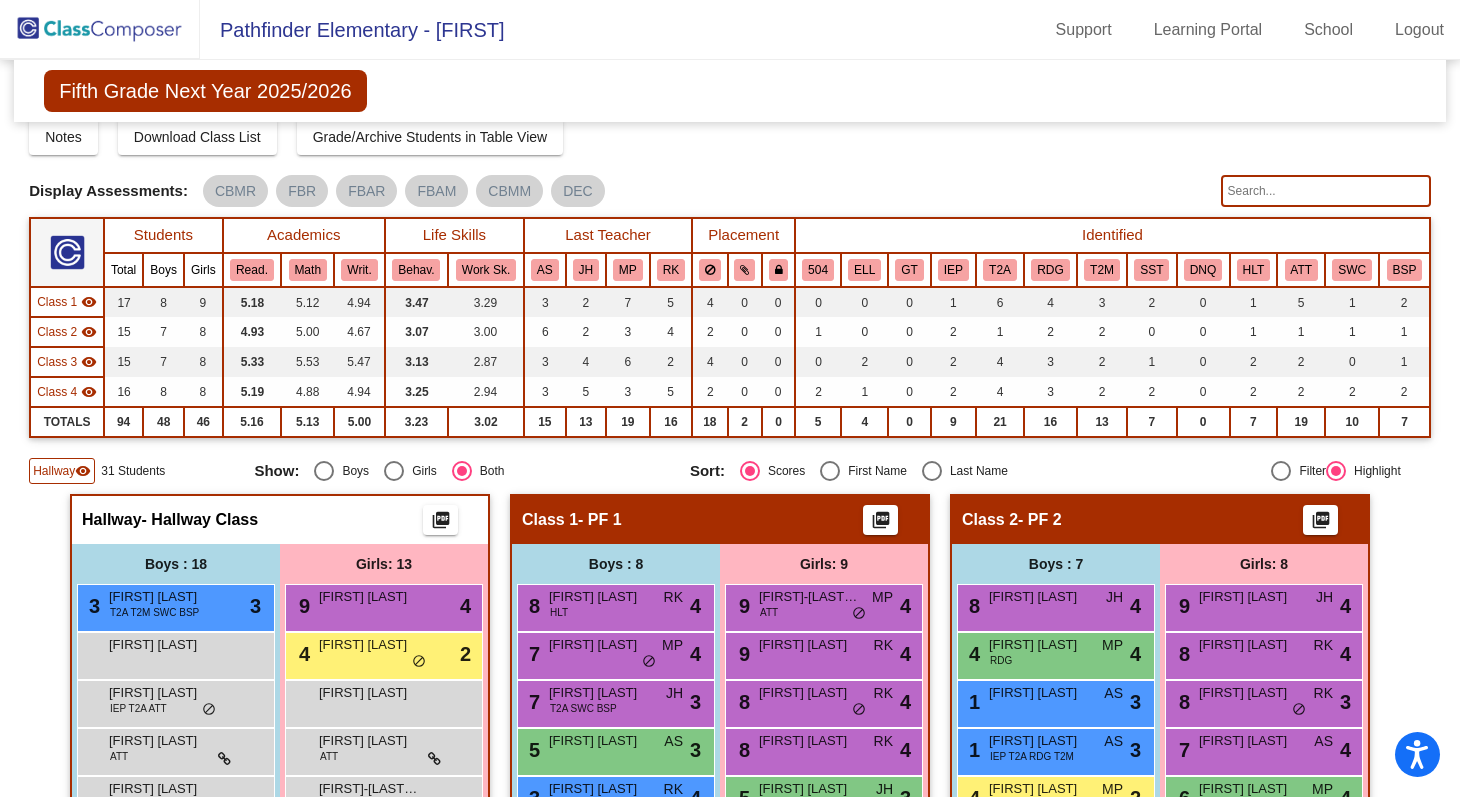 scroll, scrollTop: 0, scrollLeft: 0, axis: both 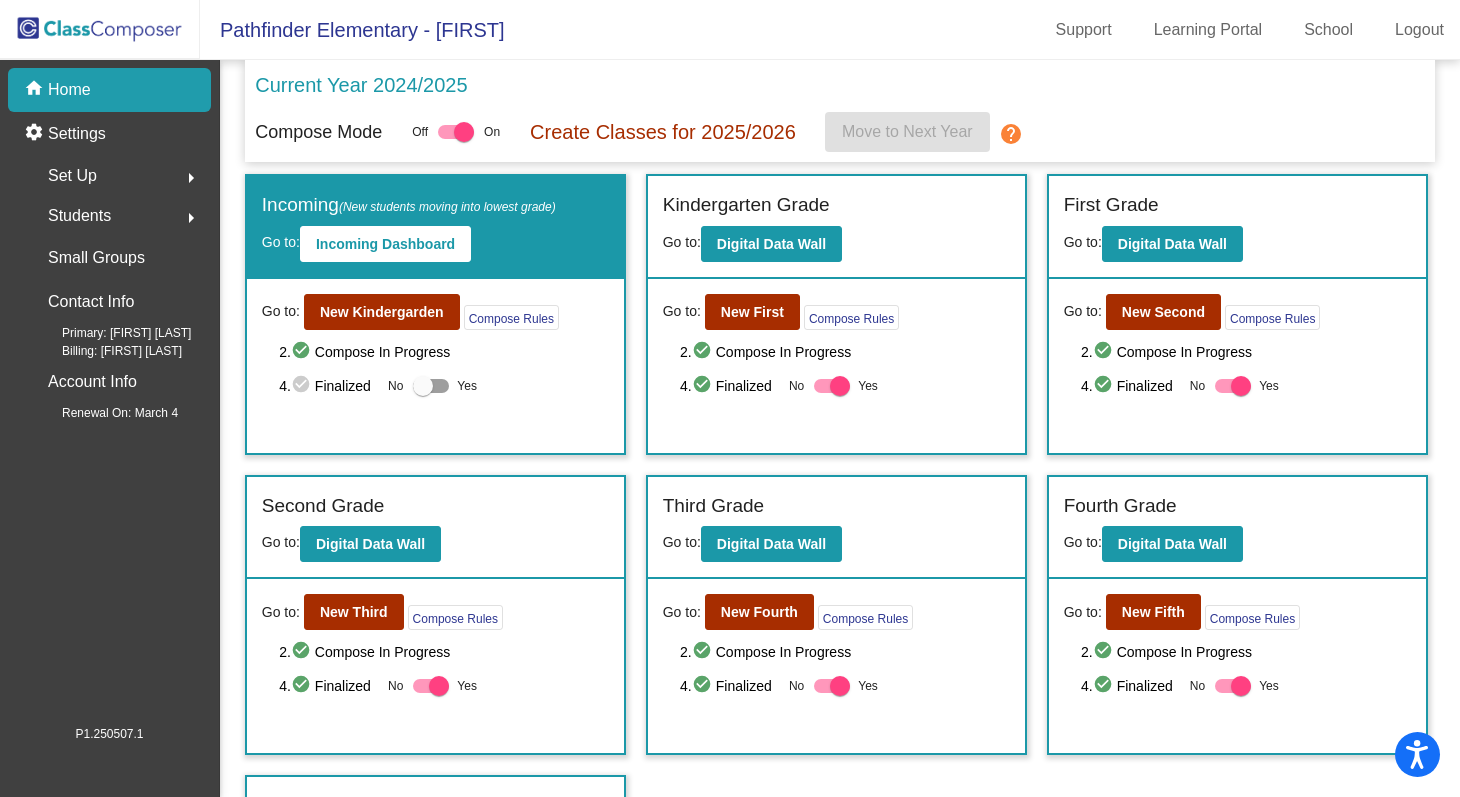 click at bounding box center [1241, 686] 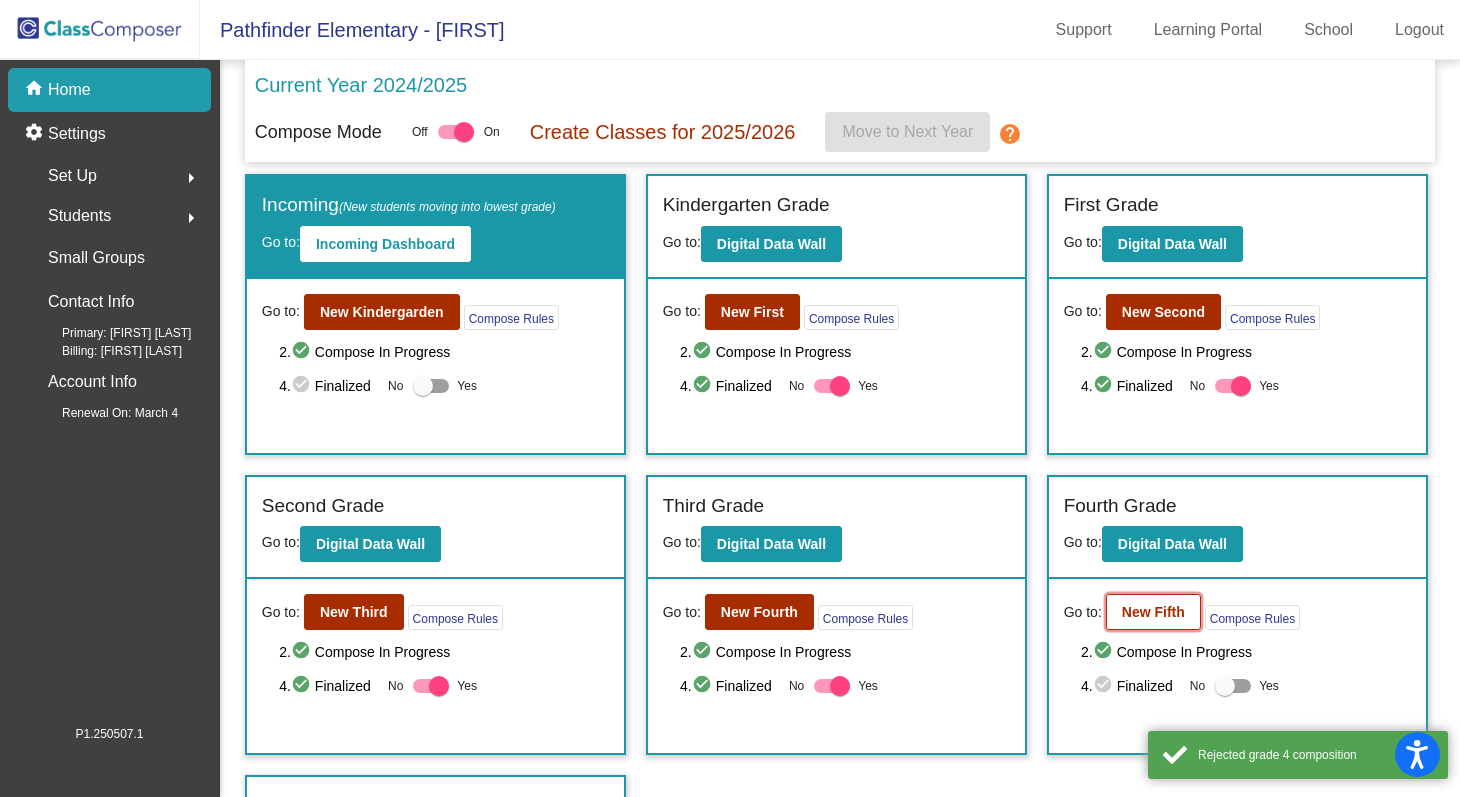 click on "New Fifth" 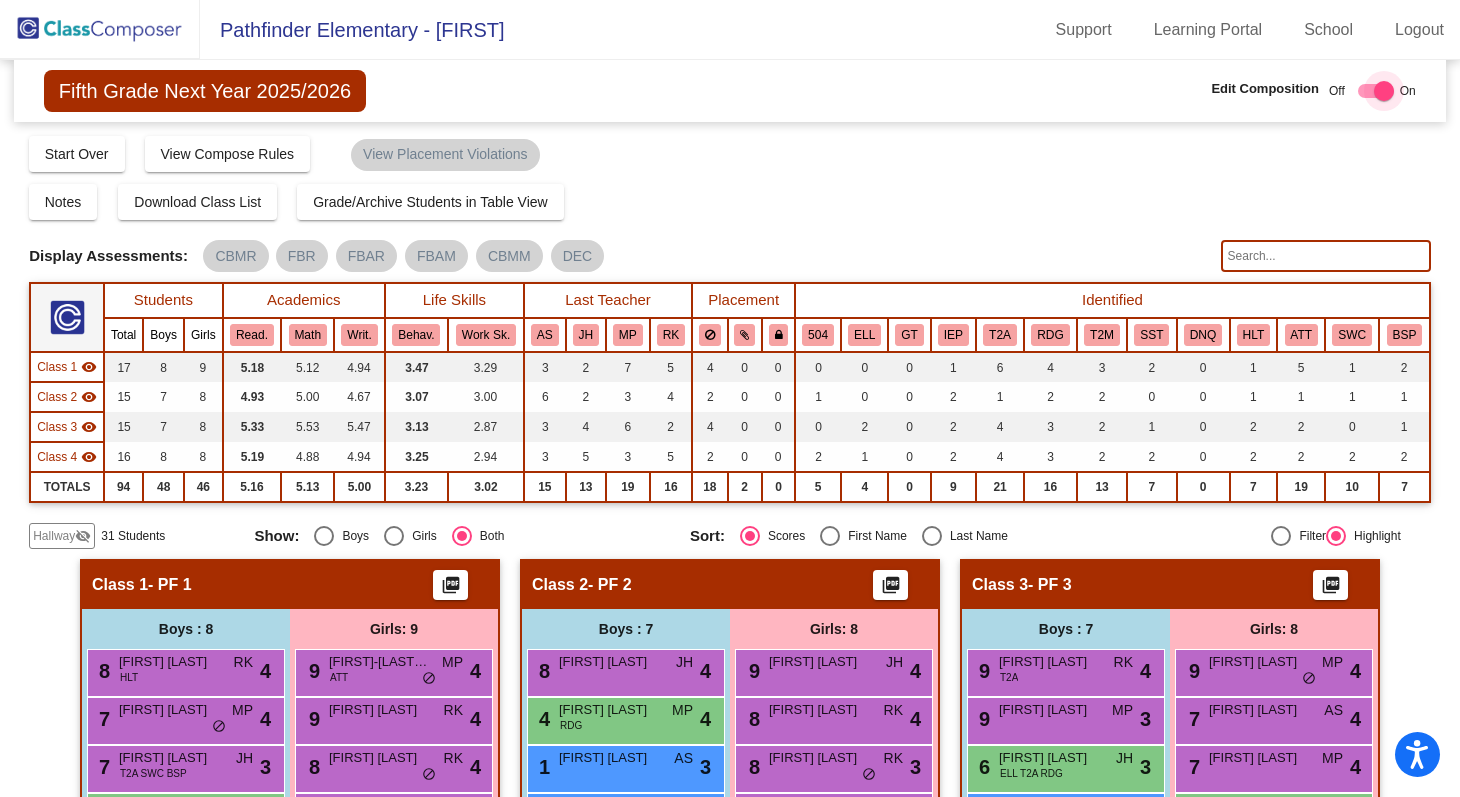 click at bounding box center (1384, 91) 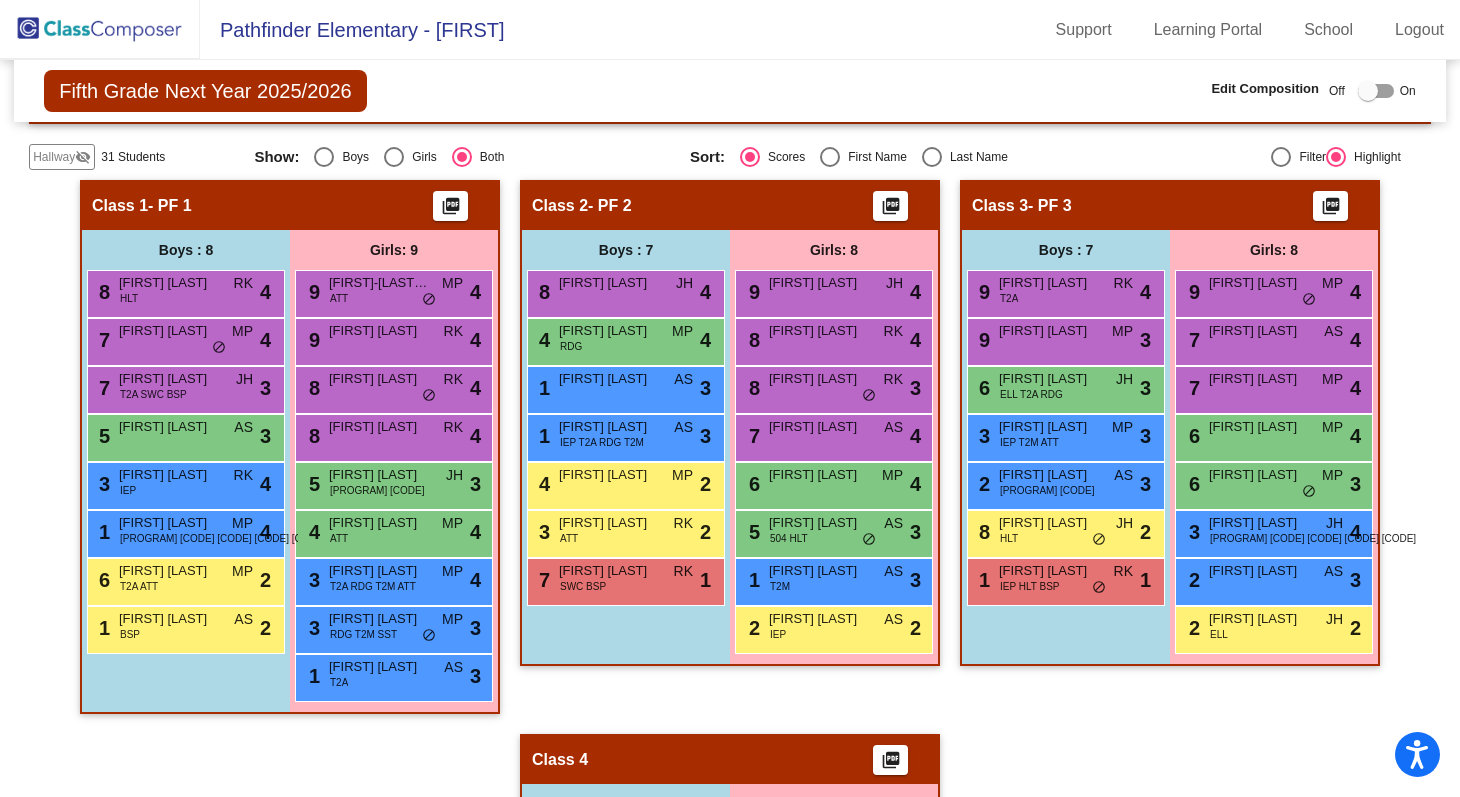 scroll, scrollTop: 0, scrollLeft: 0, axis: both 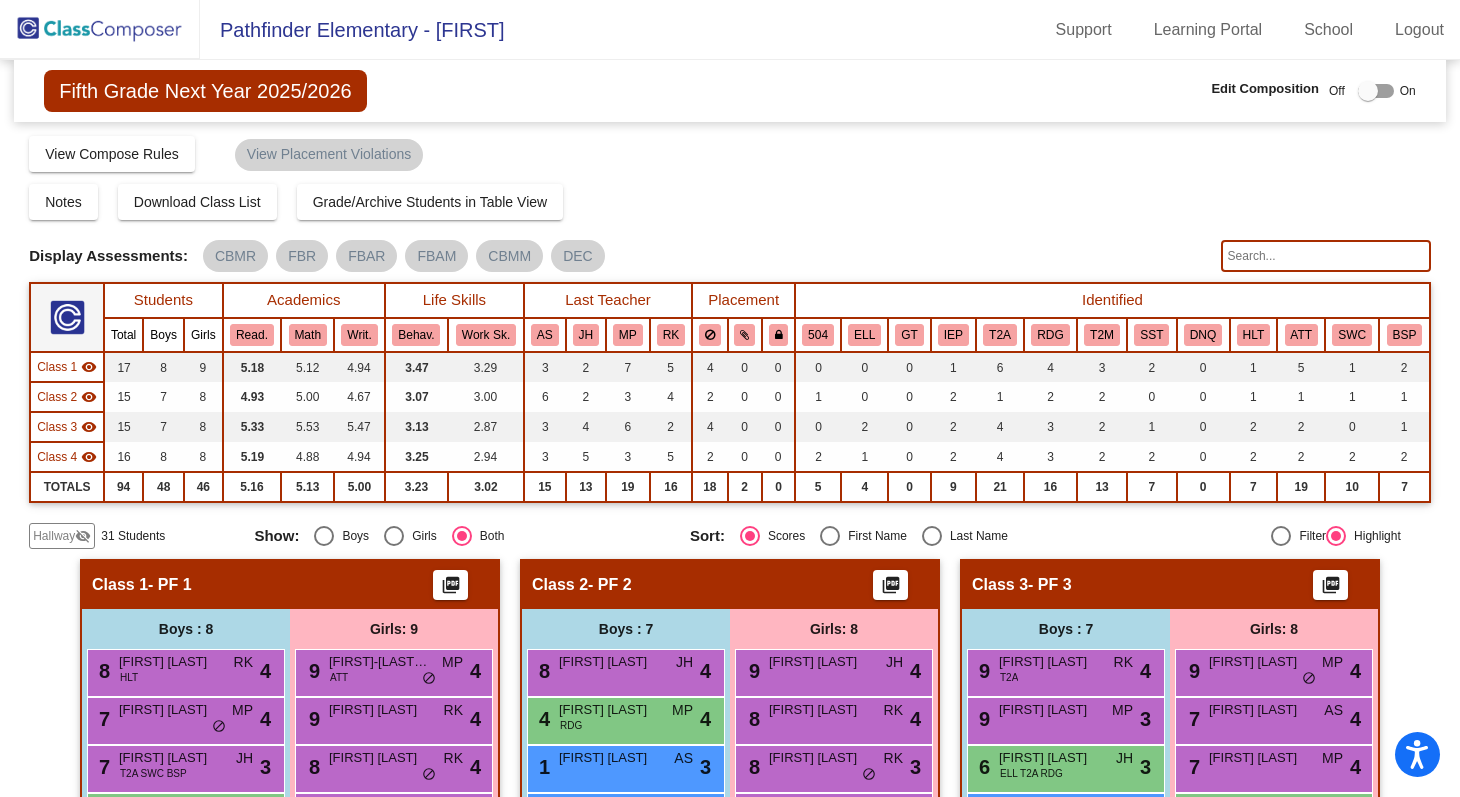 click at bounding box center (1368, 91) 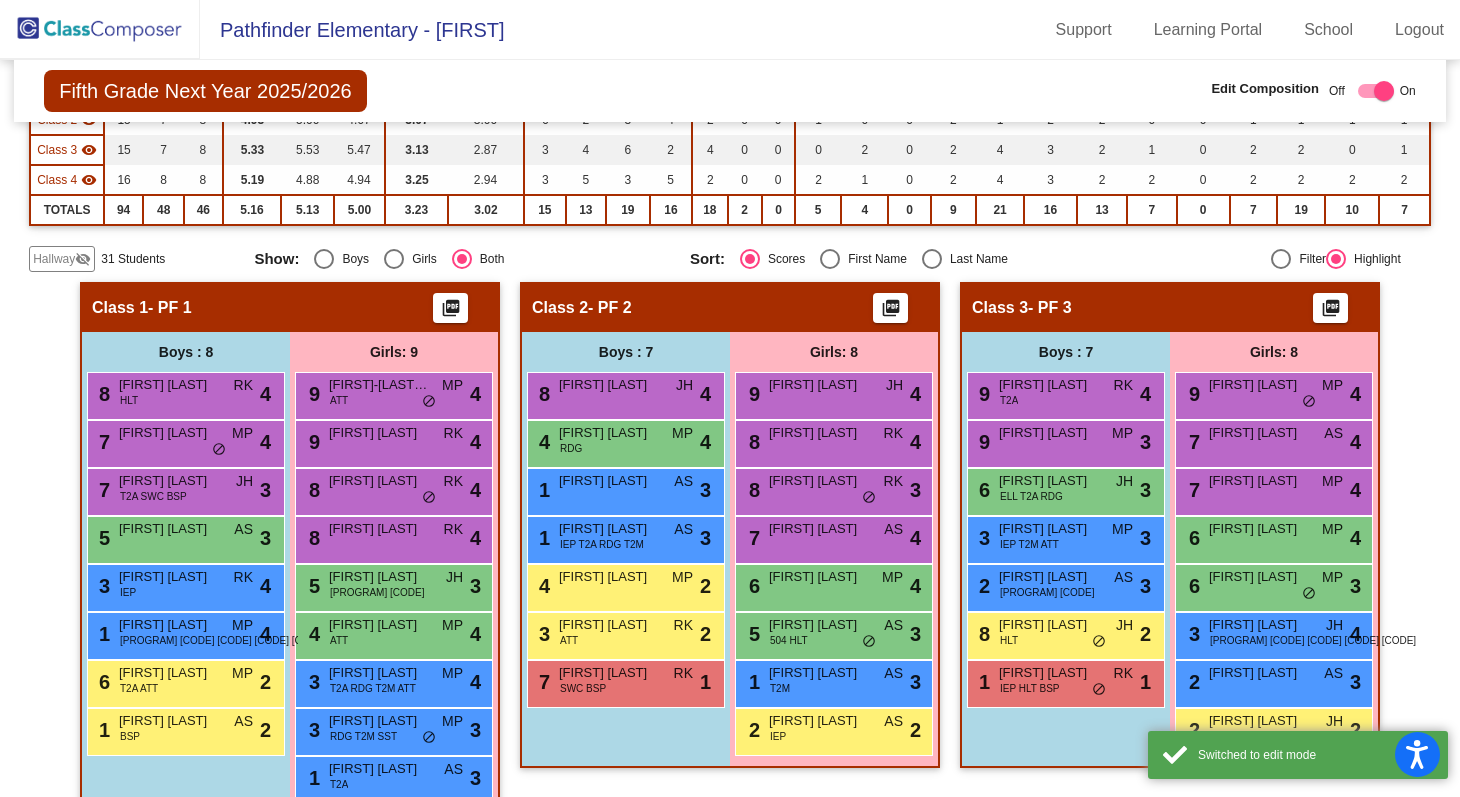 scroll, scrollTop: 0, scrollLeft: 0, axis: both 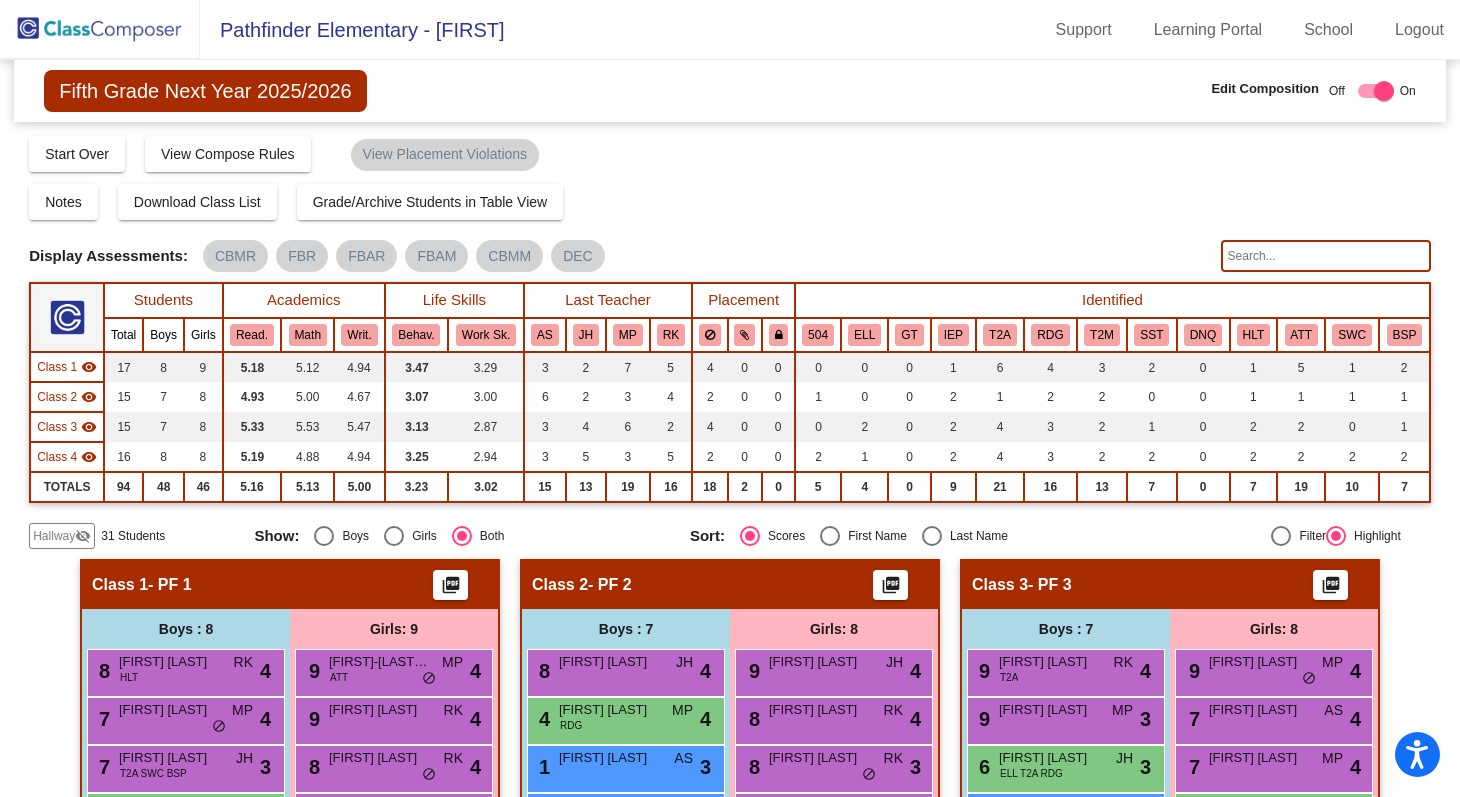 click 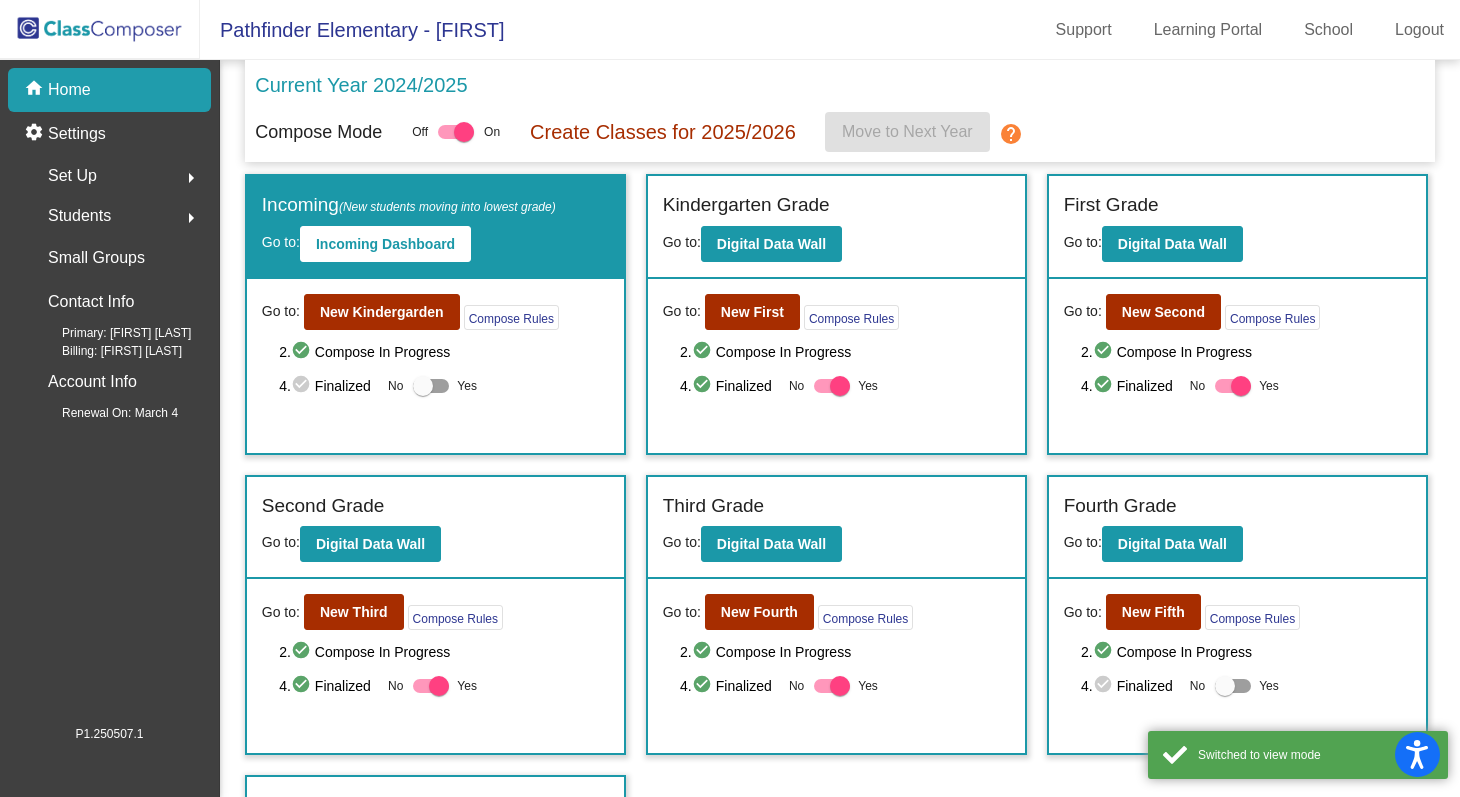 scroll, scrollTop: 85, scrollLeft: 0, axis: vertical 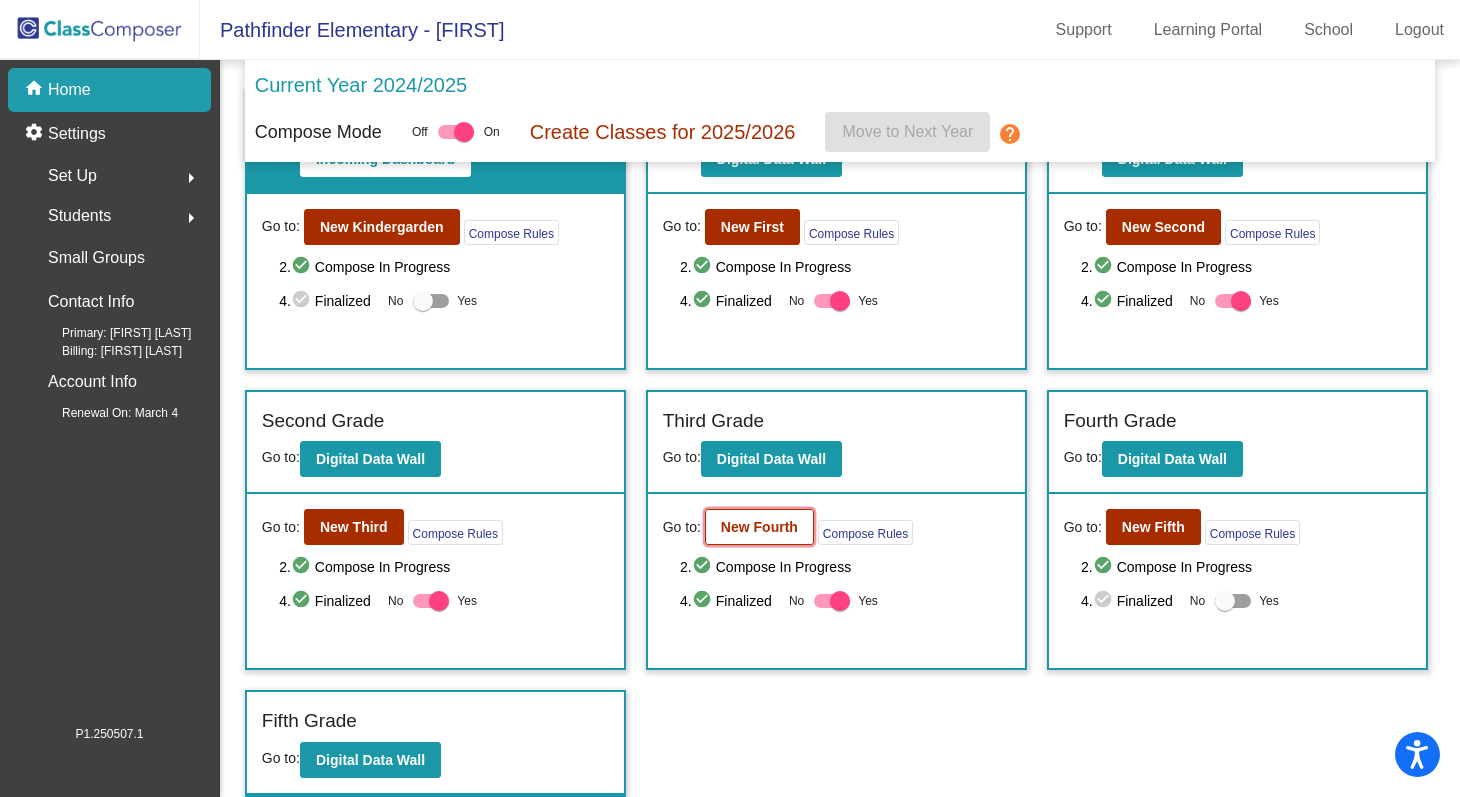 click on "New Fourth" 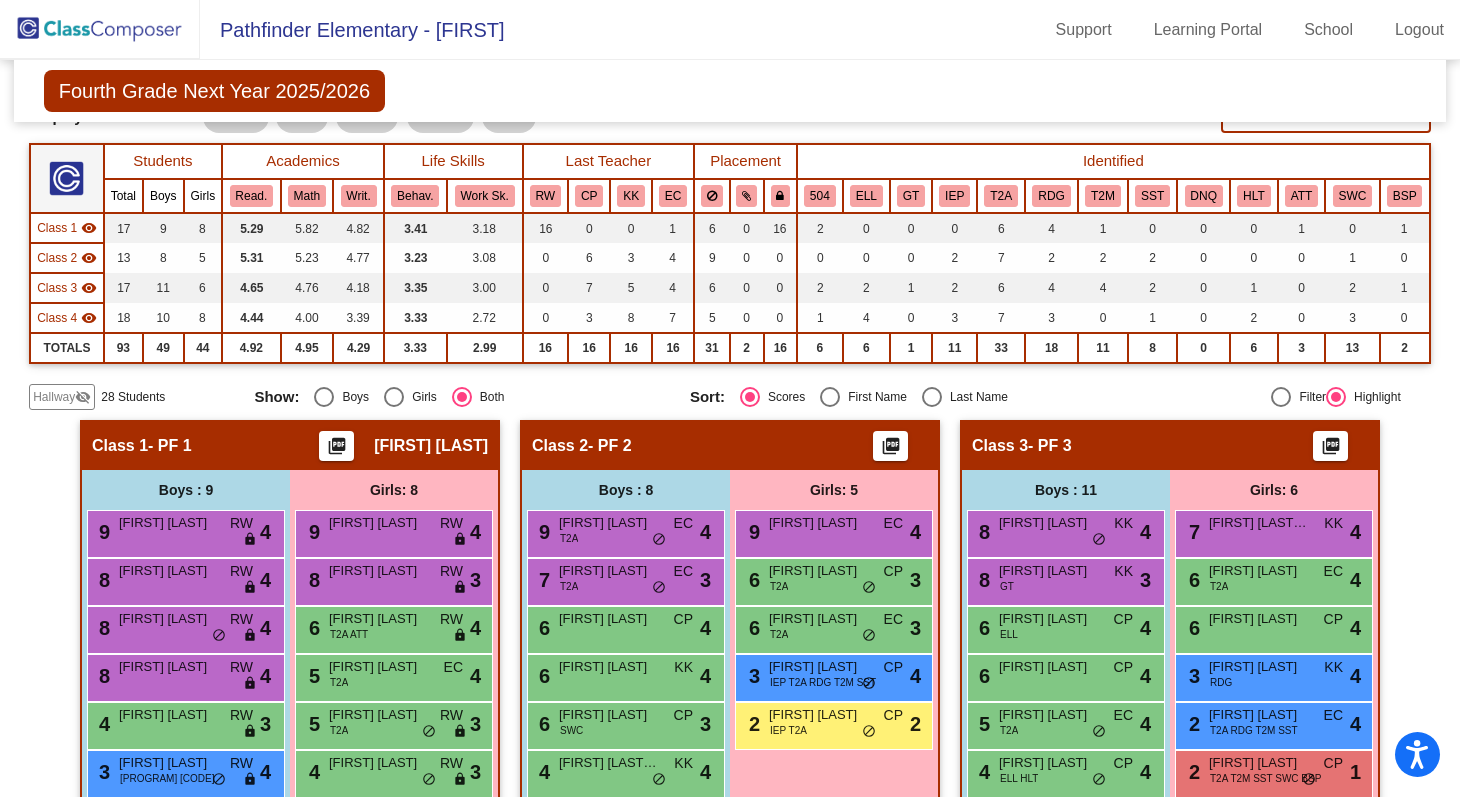 scroll, scrollTop: 186, scrollLeft: 0, axis: vertical 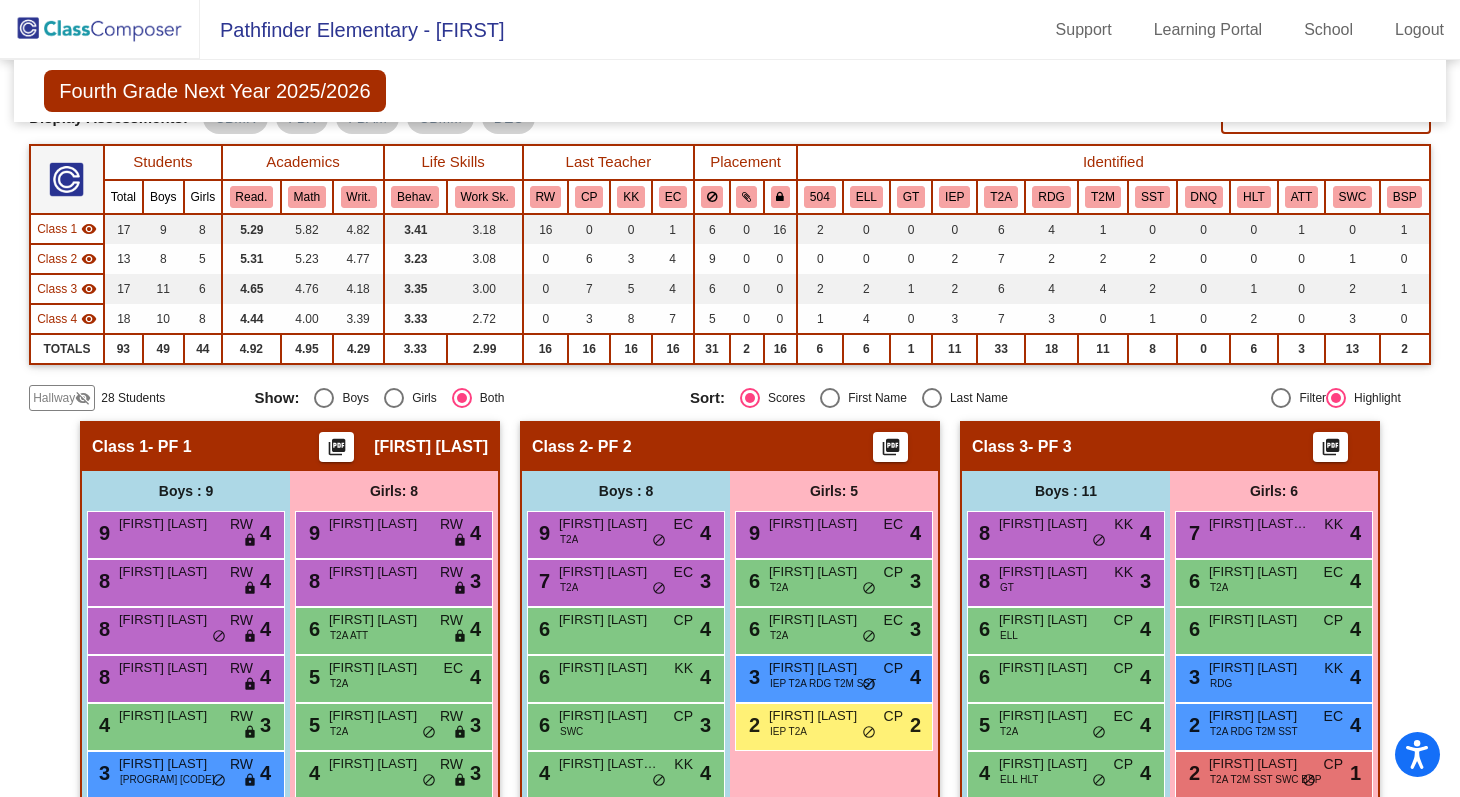 click 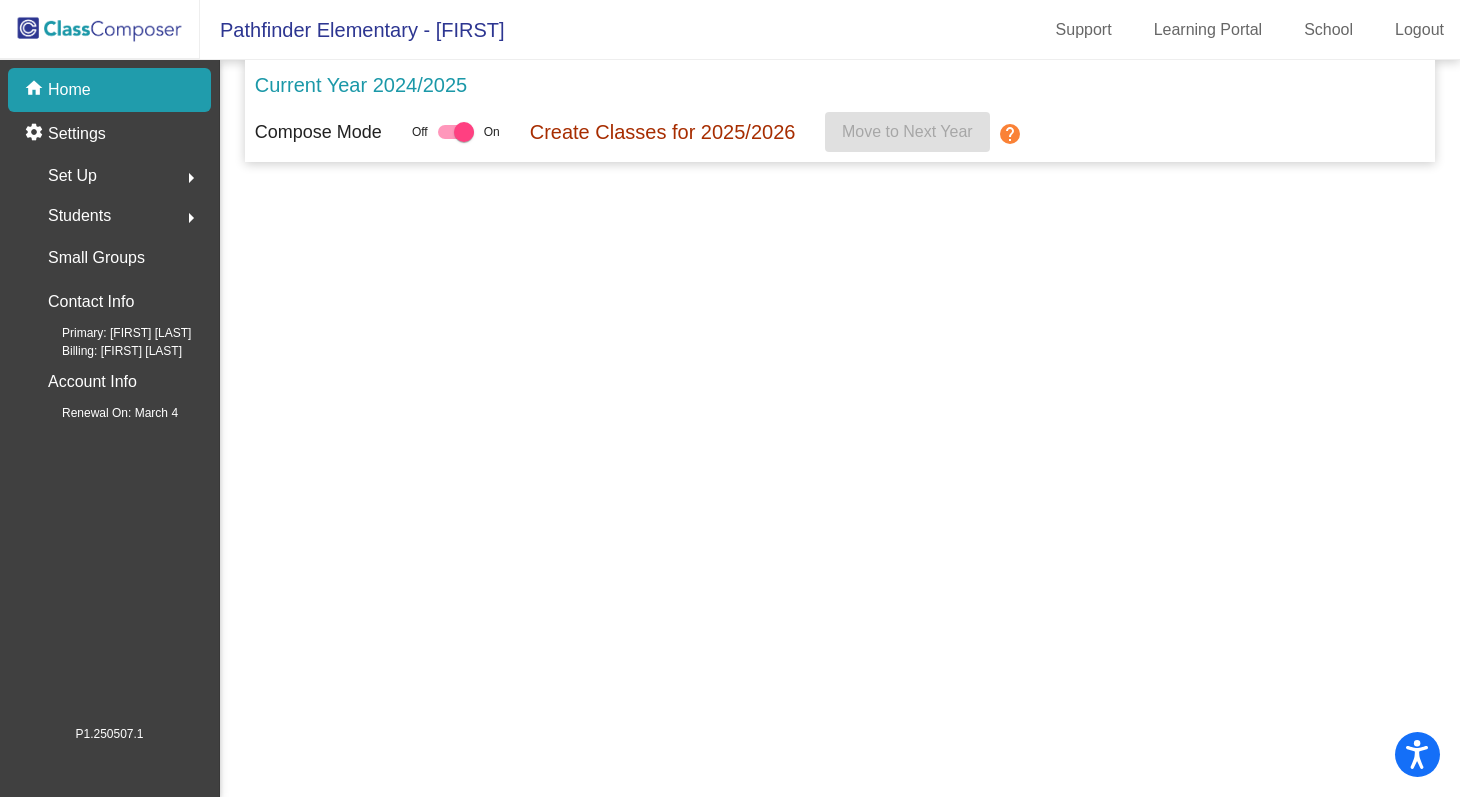 scroll, scrollTop: 0, scrollLeft: 0, axis: both 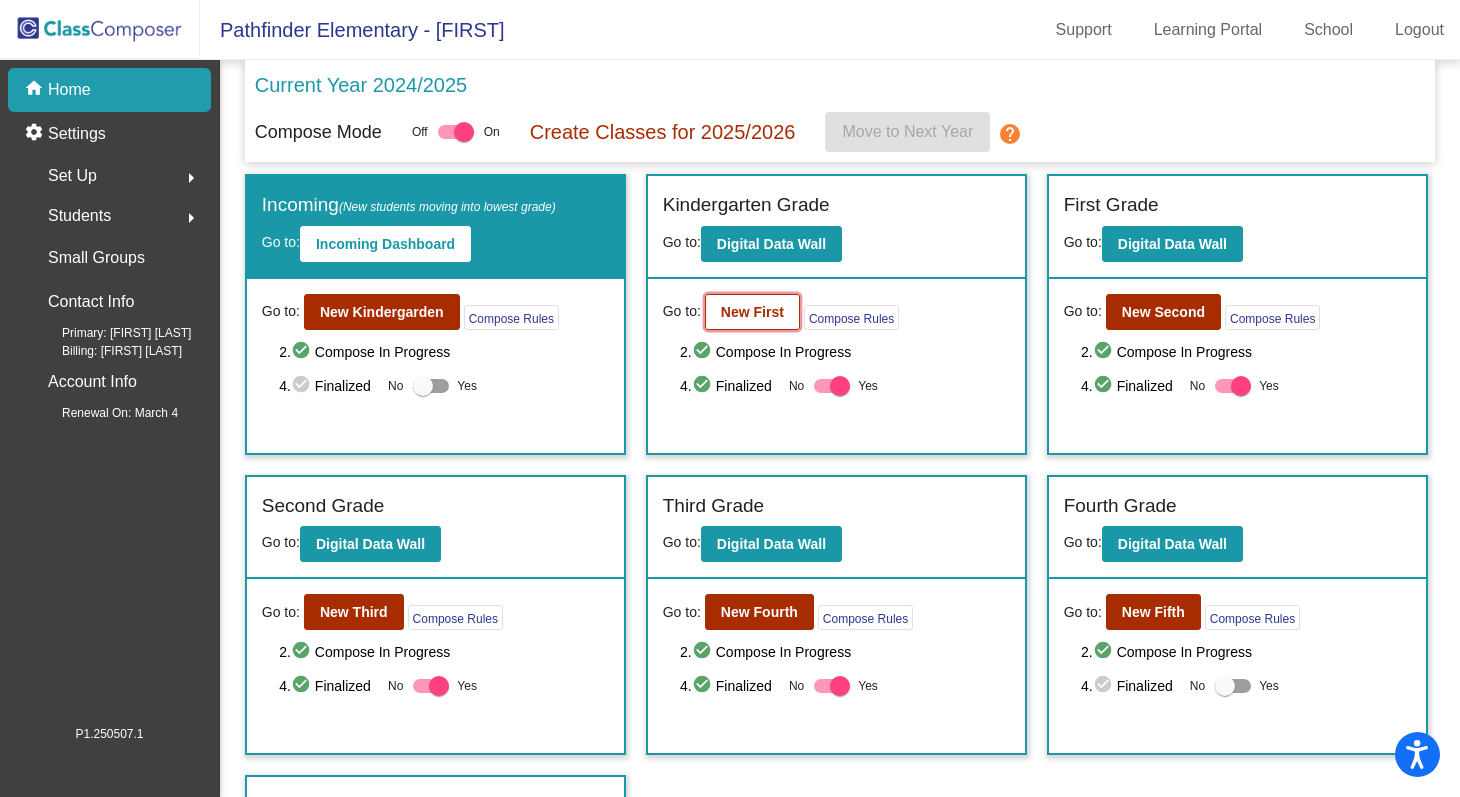 click on "New First" 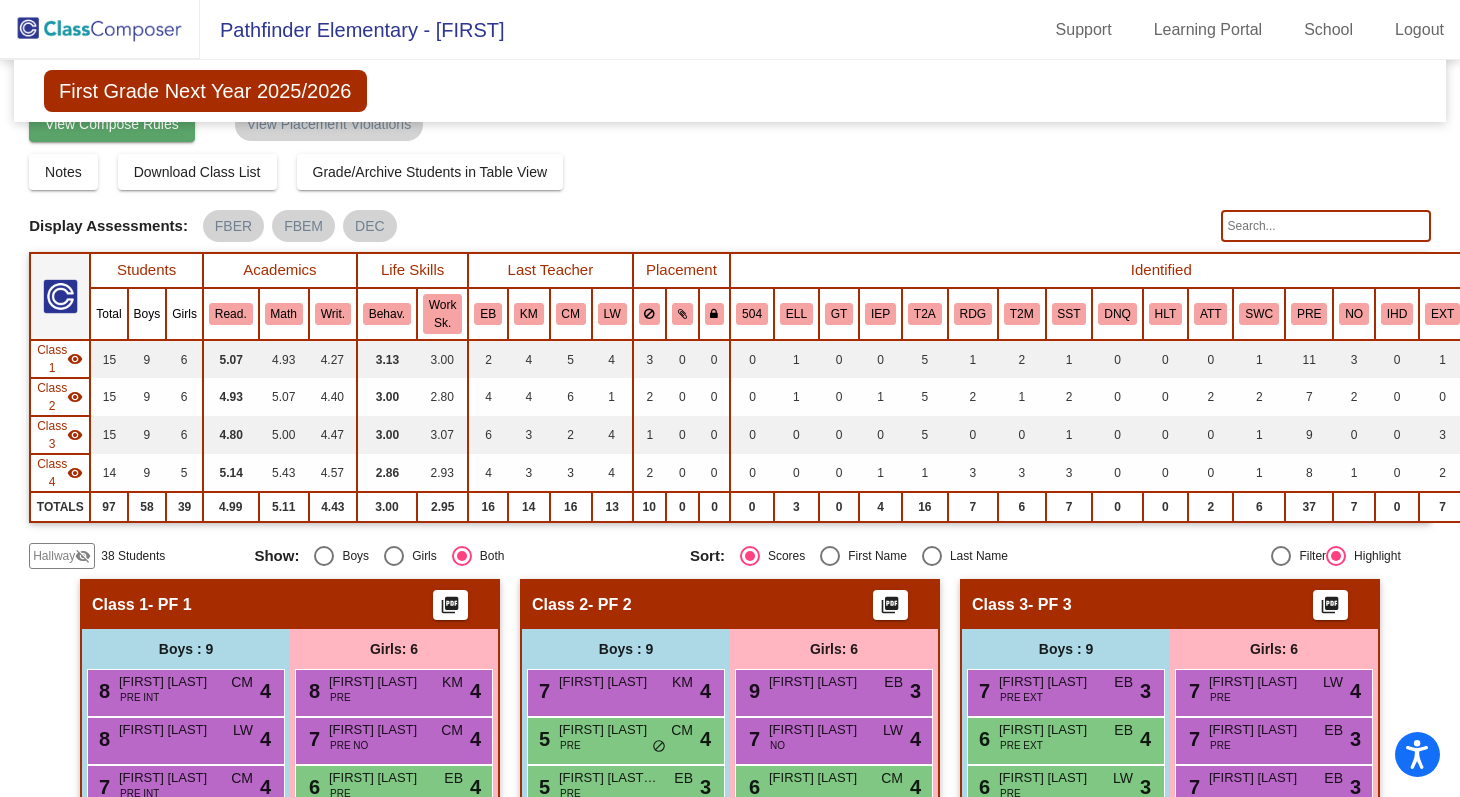 scroll, scrollTop: 0, scrollLeft: 0, axis: both 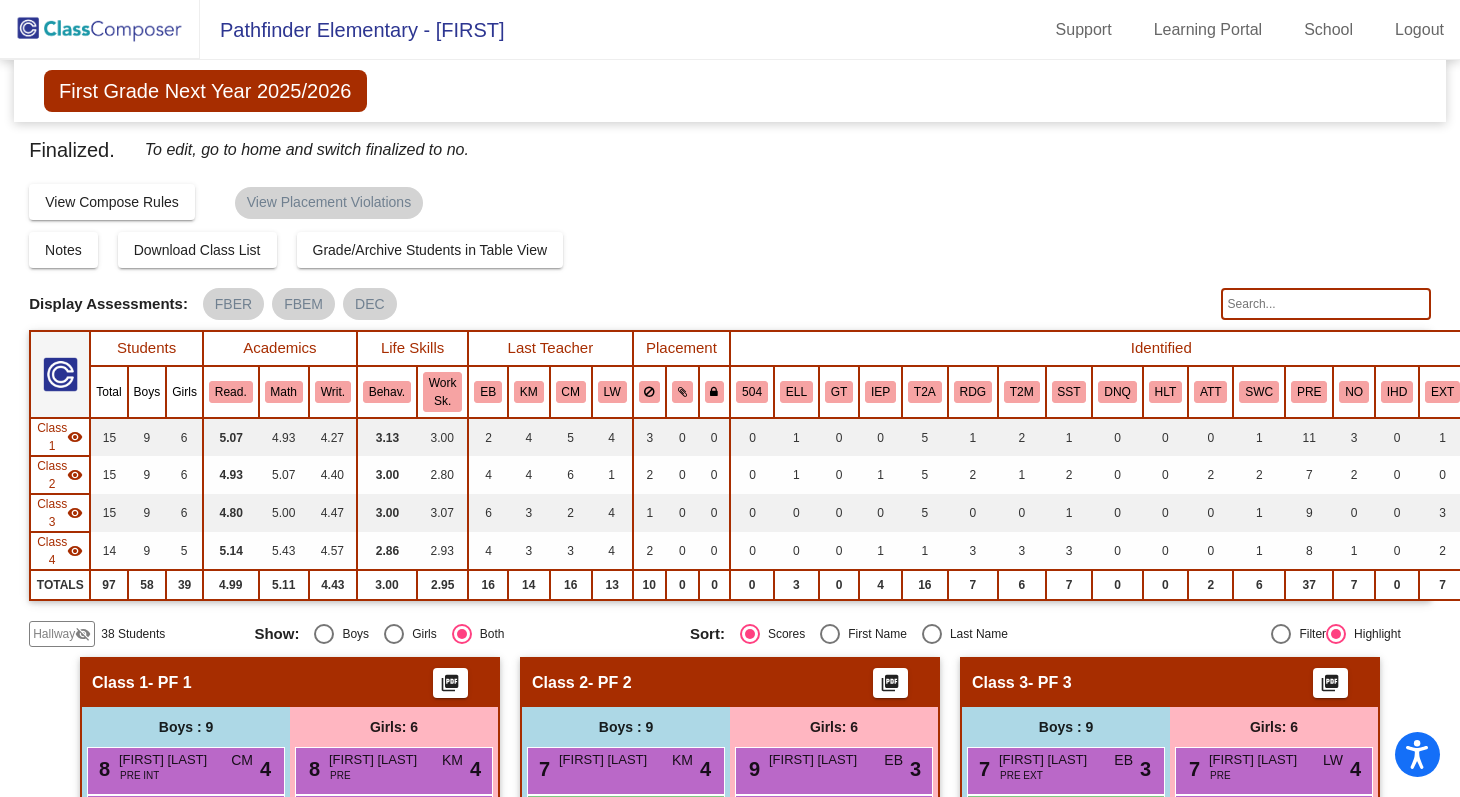 click 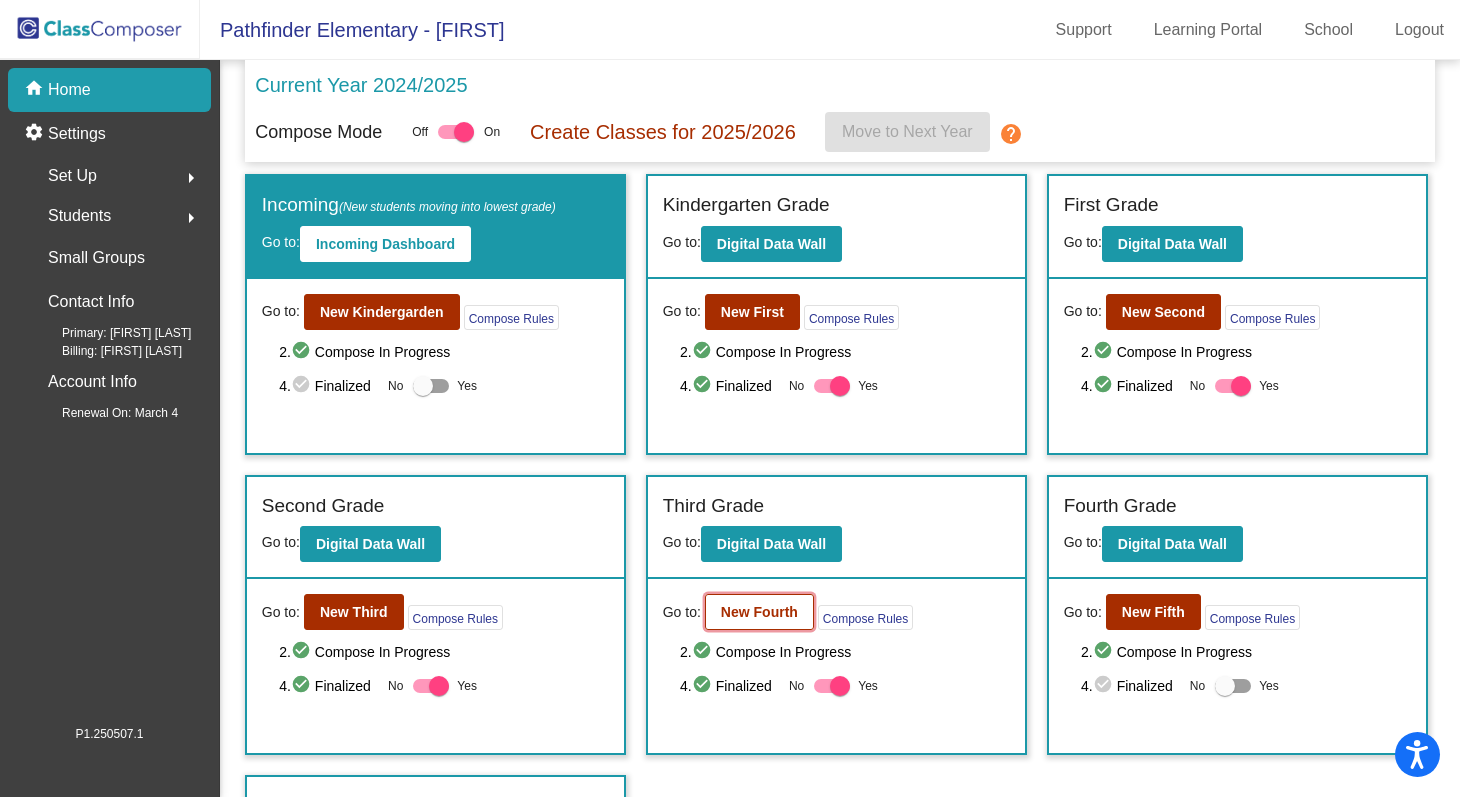 click on "New Fourth" 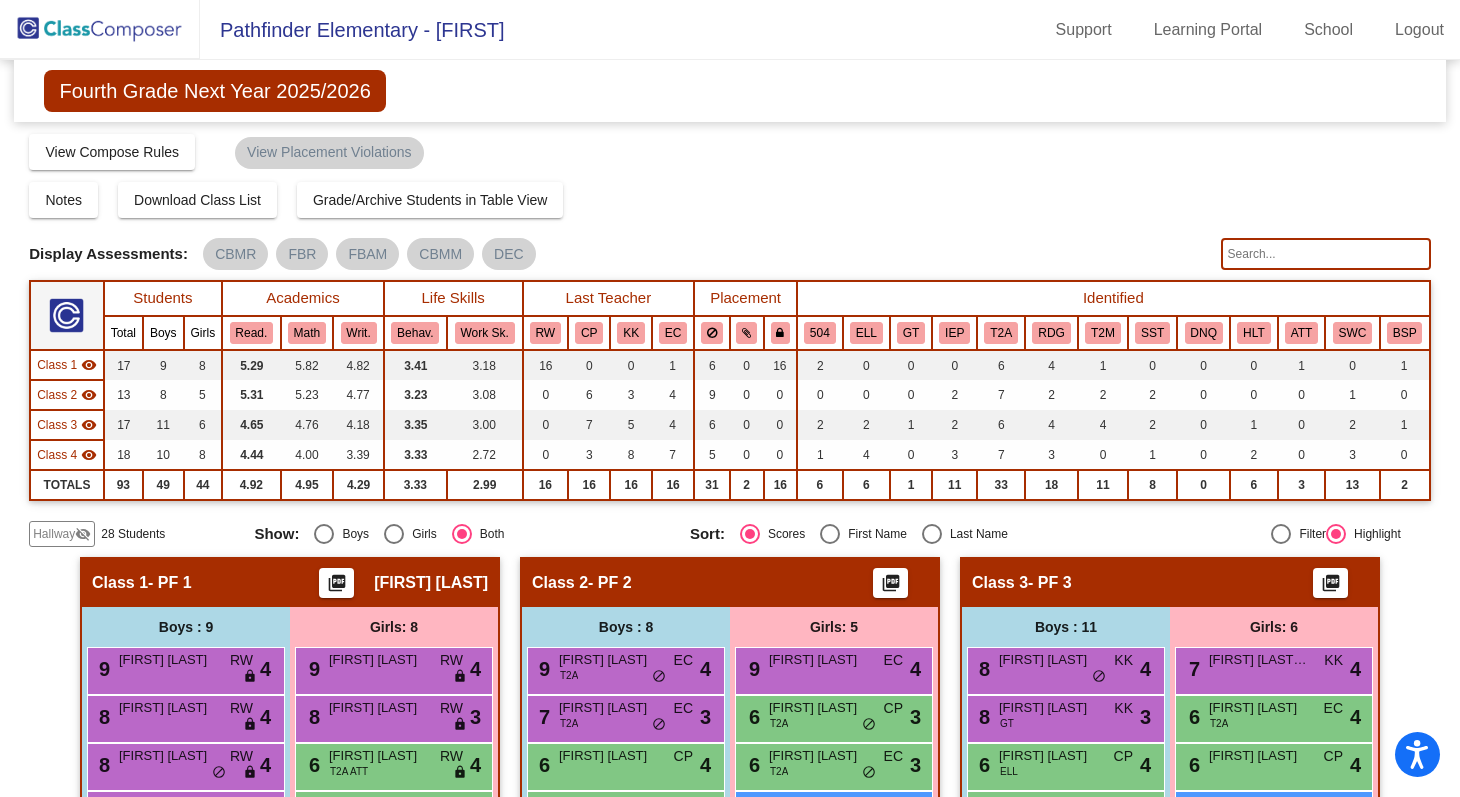 scroll, scrollTop: 49, scrollLeft: 0, axis: vertical 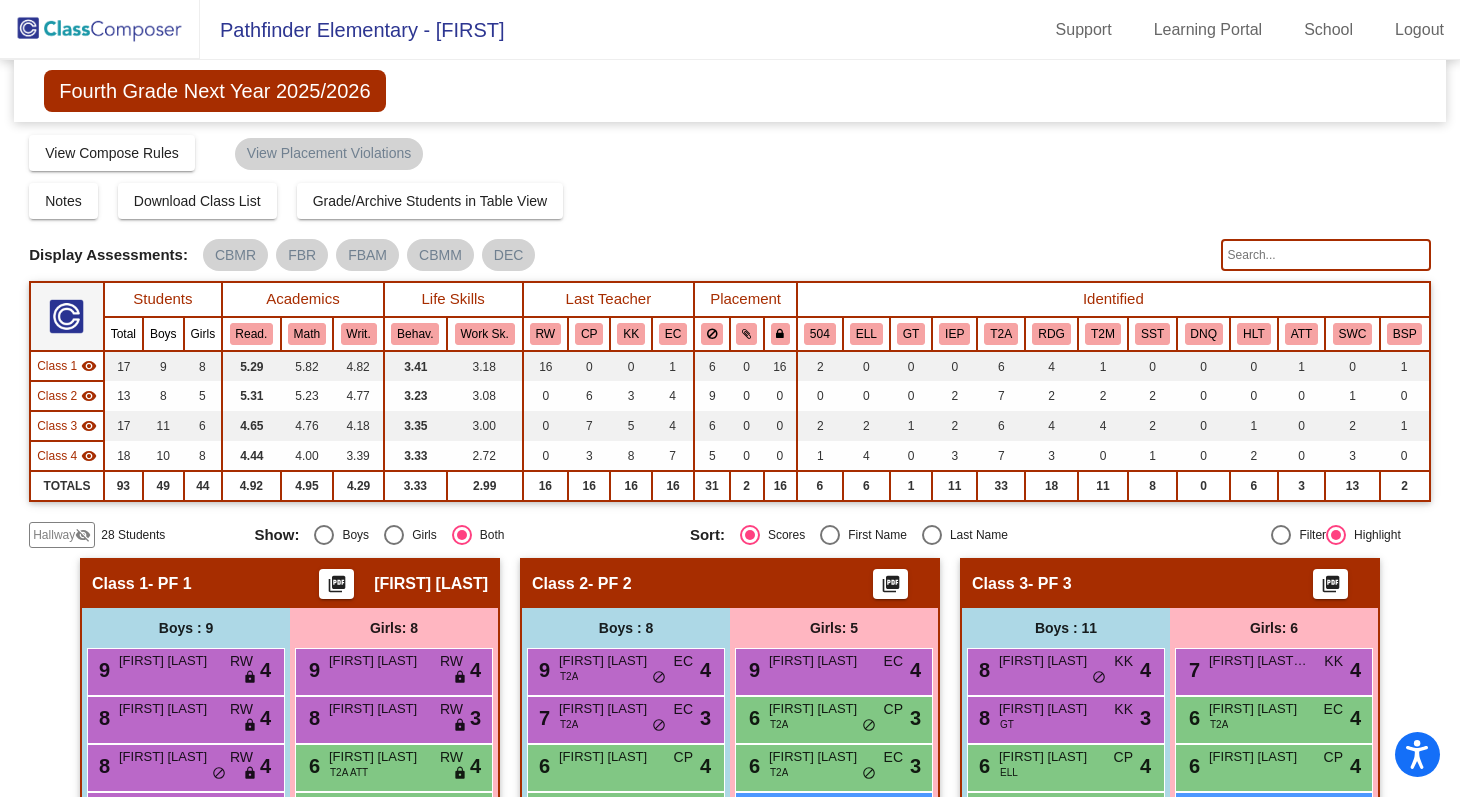 click 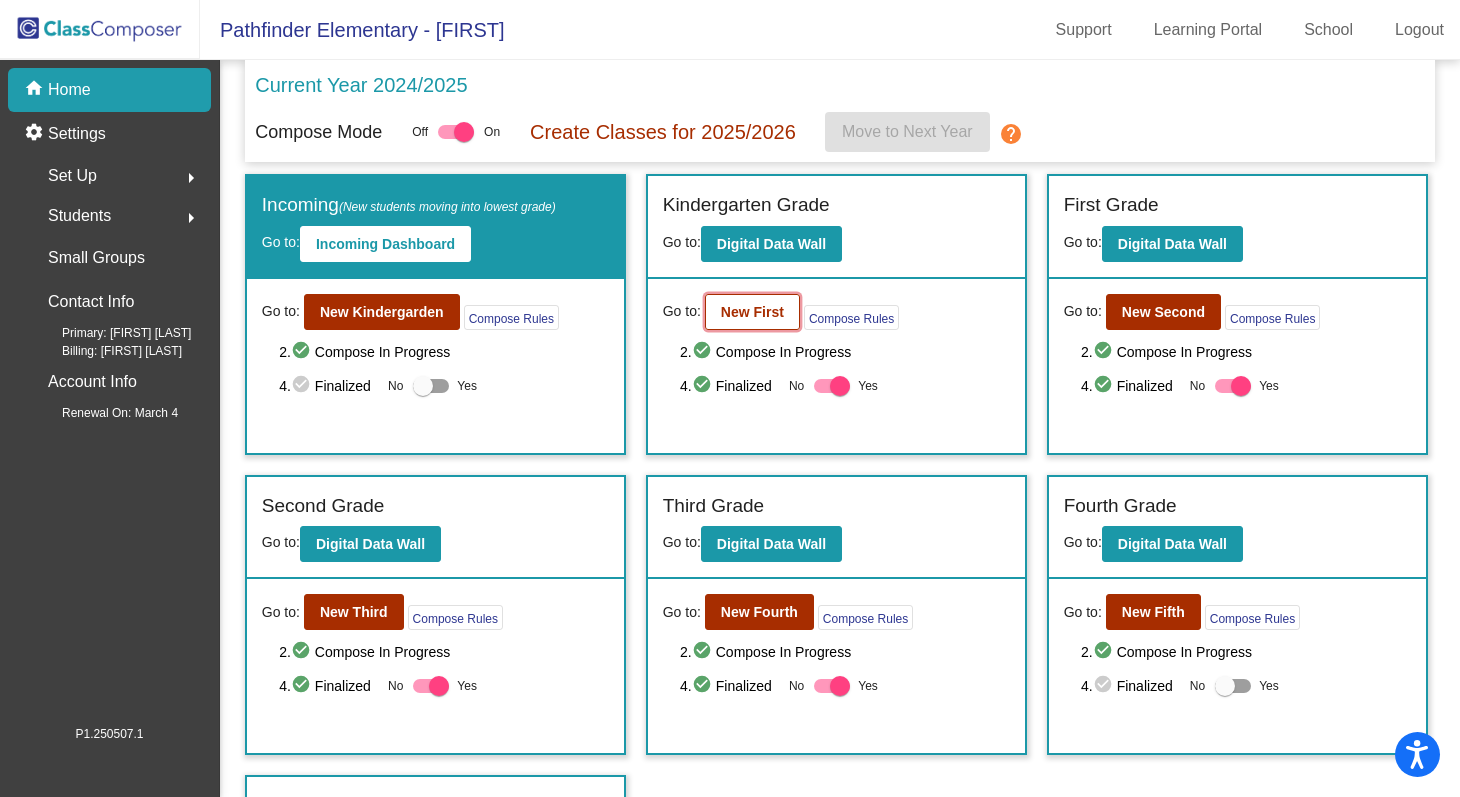 click on "New First" 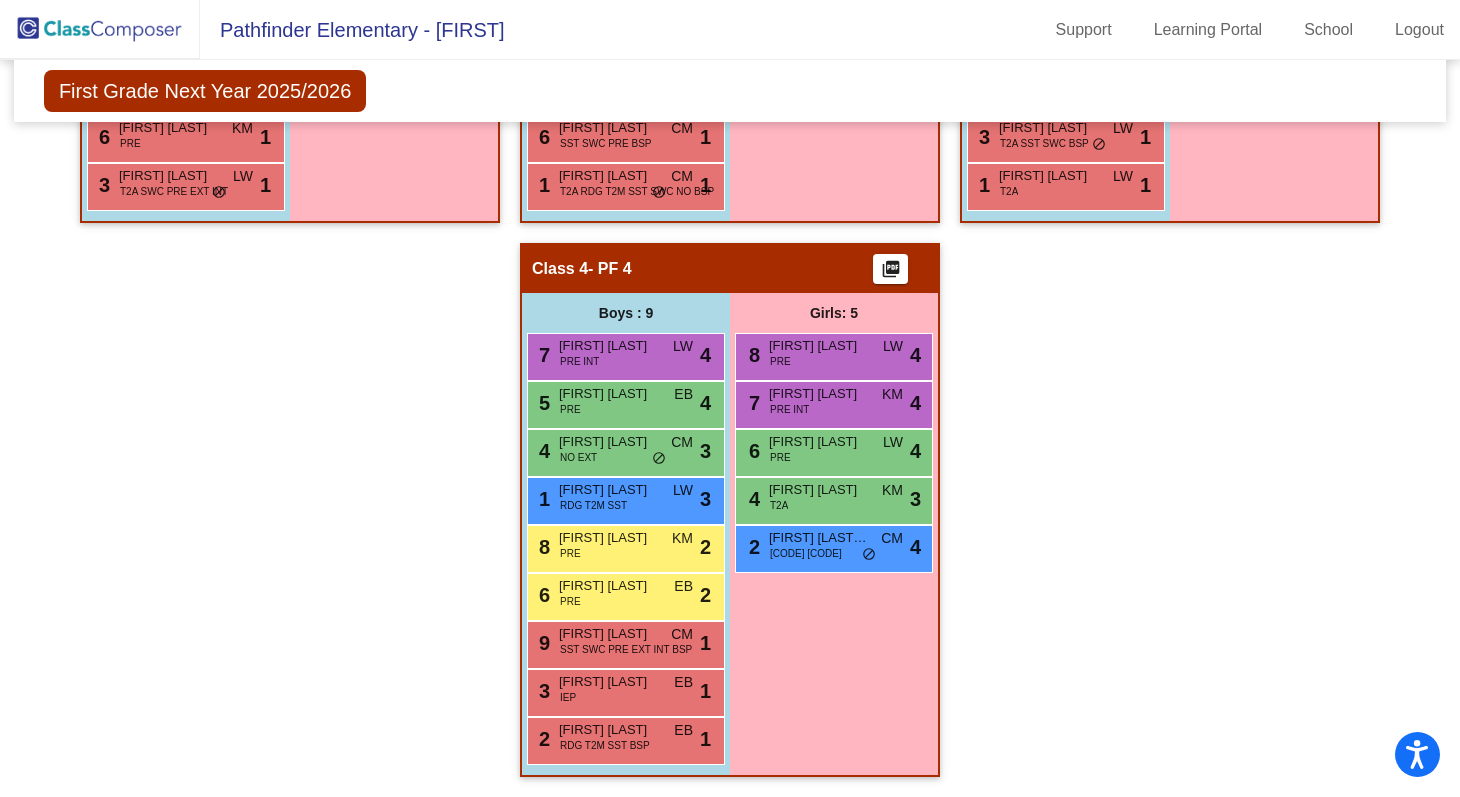 scroll, scrollTop: 0, scrollLeft: 0, axis: both 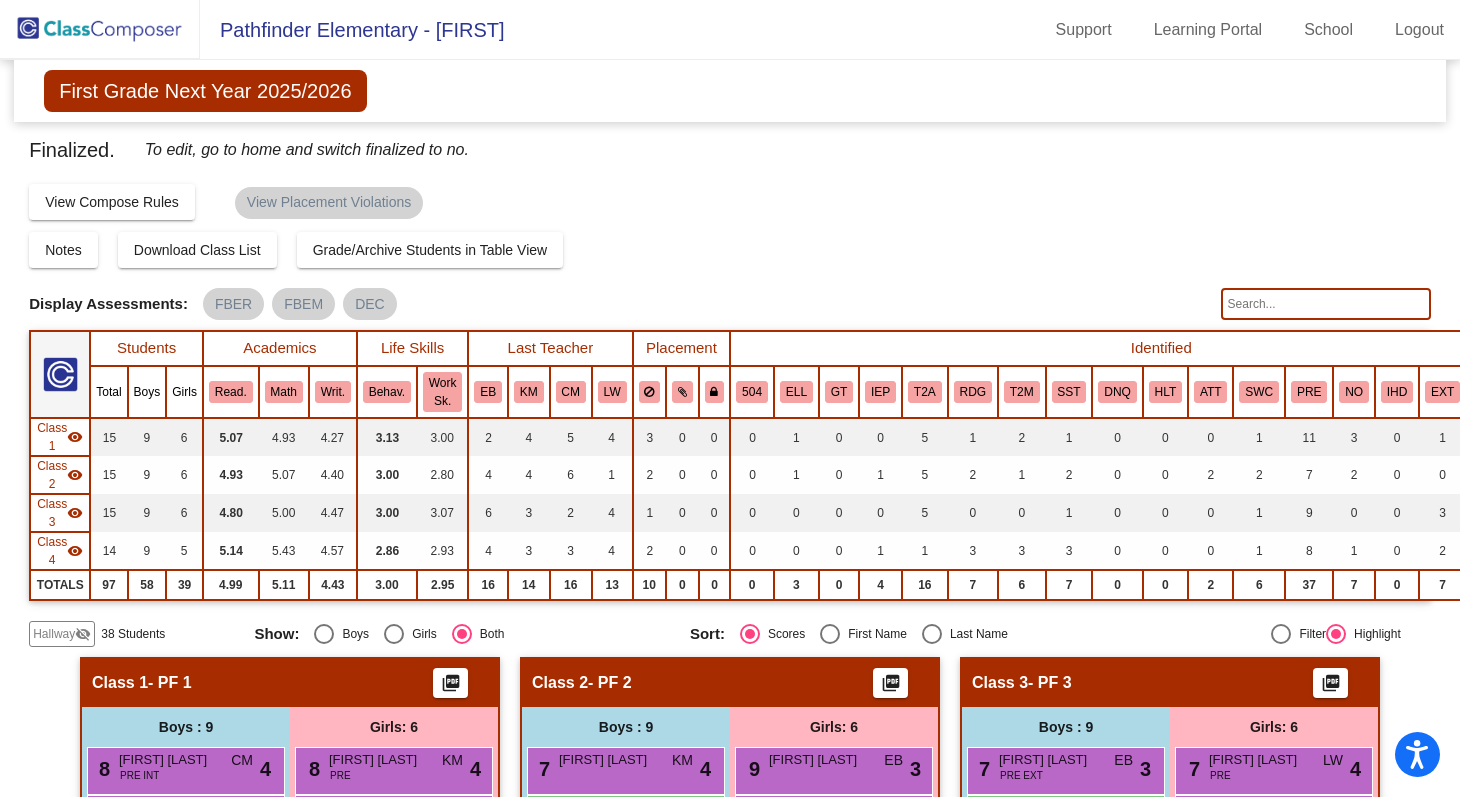 click 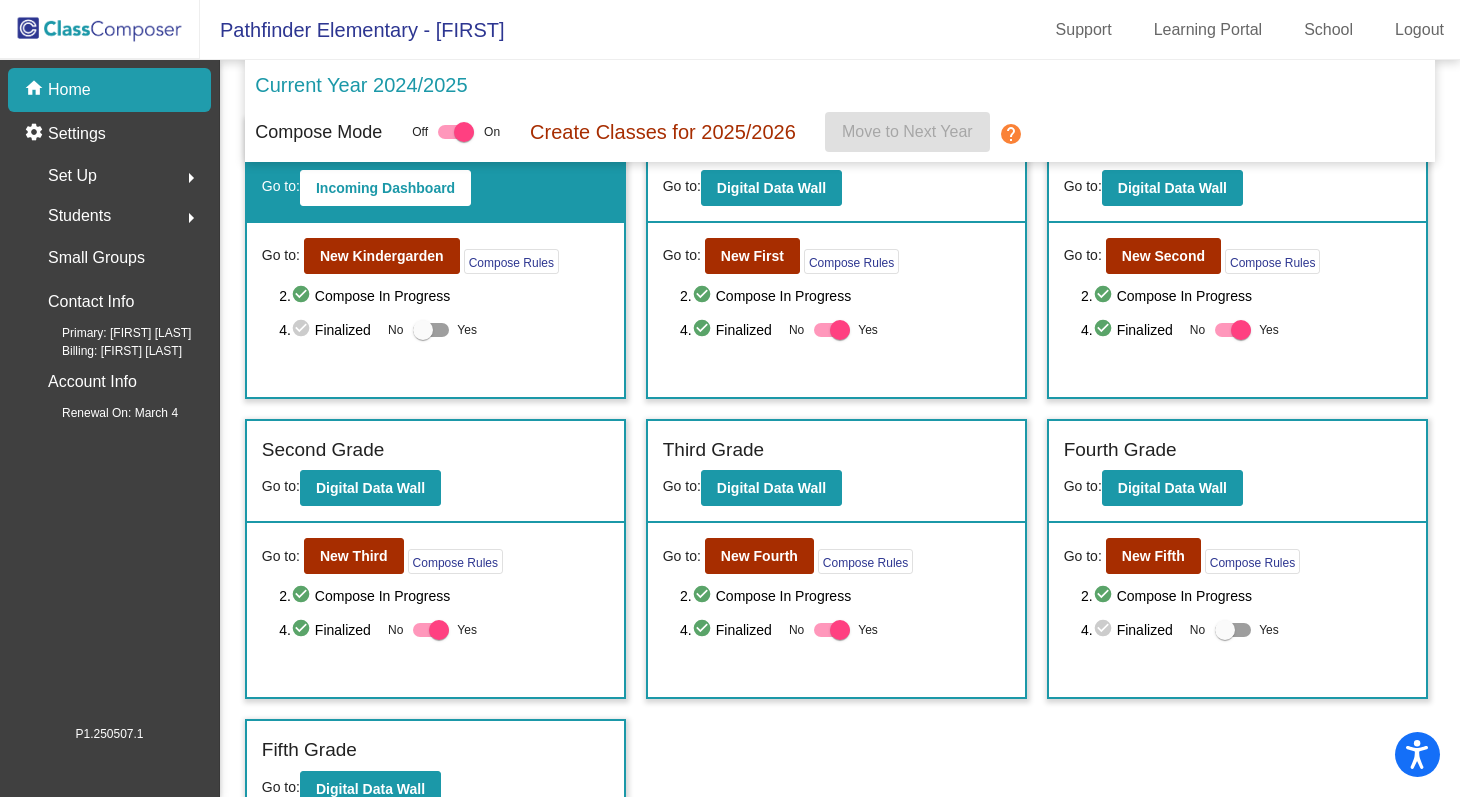scroll, scrollTop: 0, scrollLeft: 0, axis: both 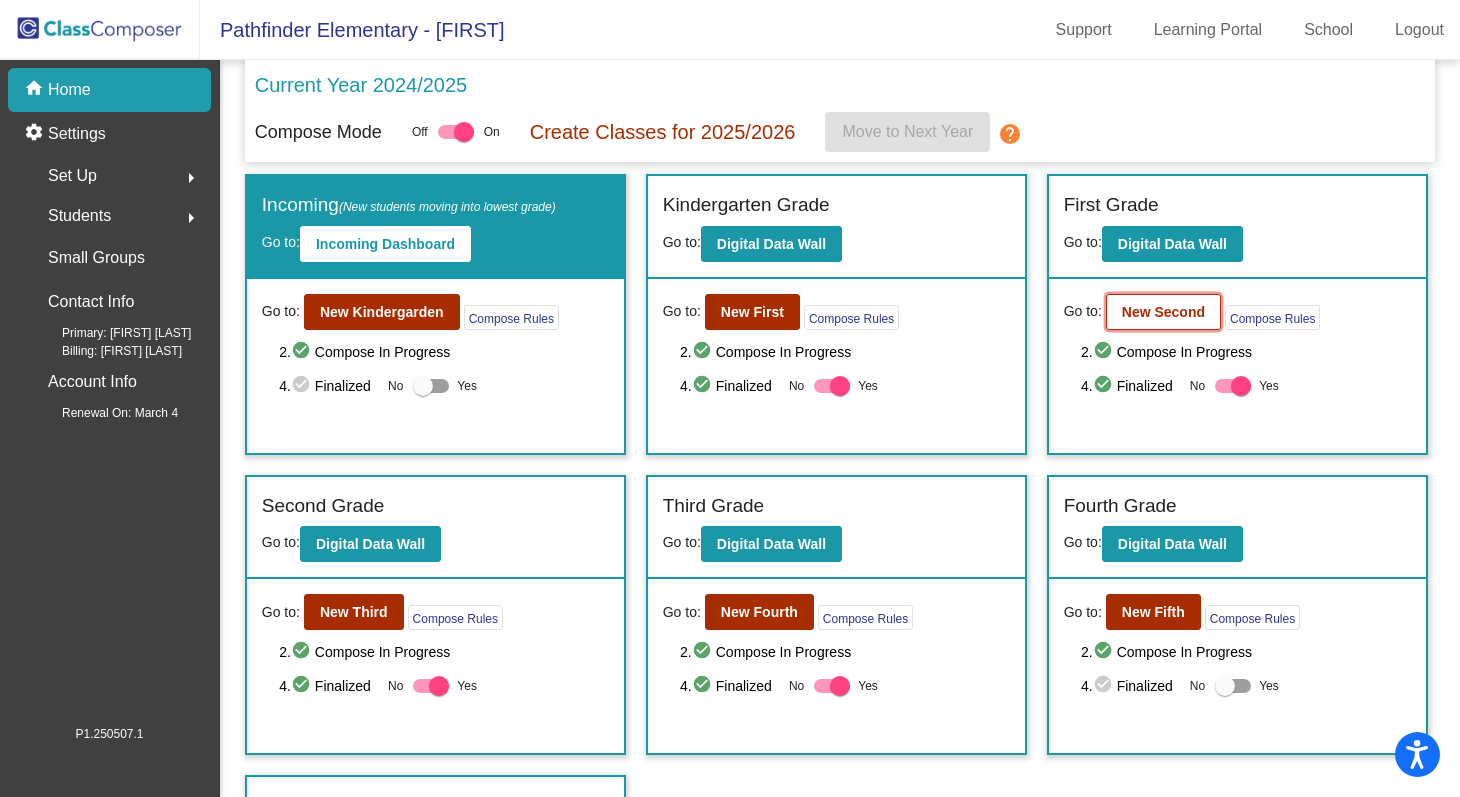 click on "New Second" 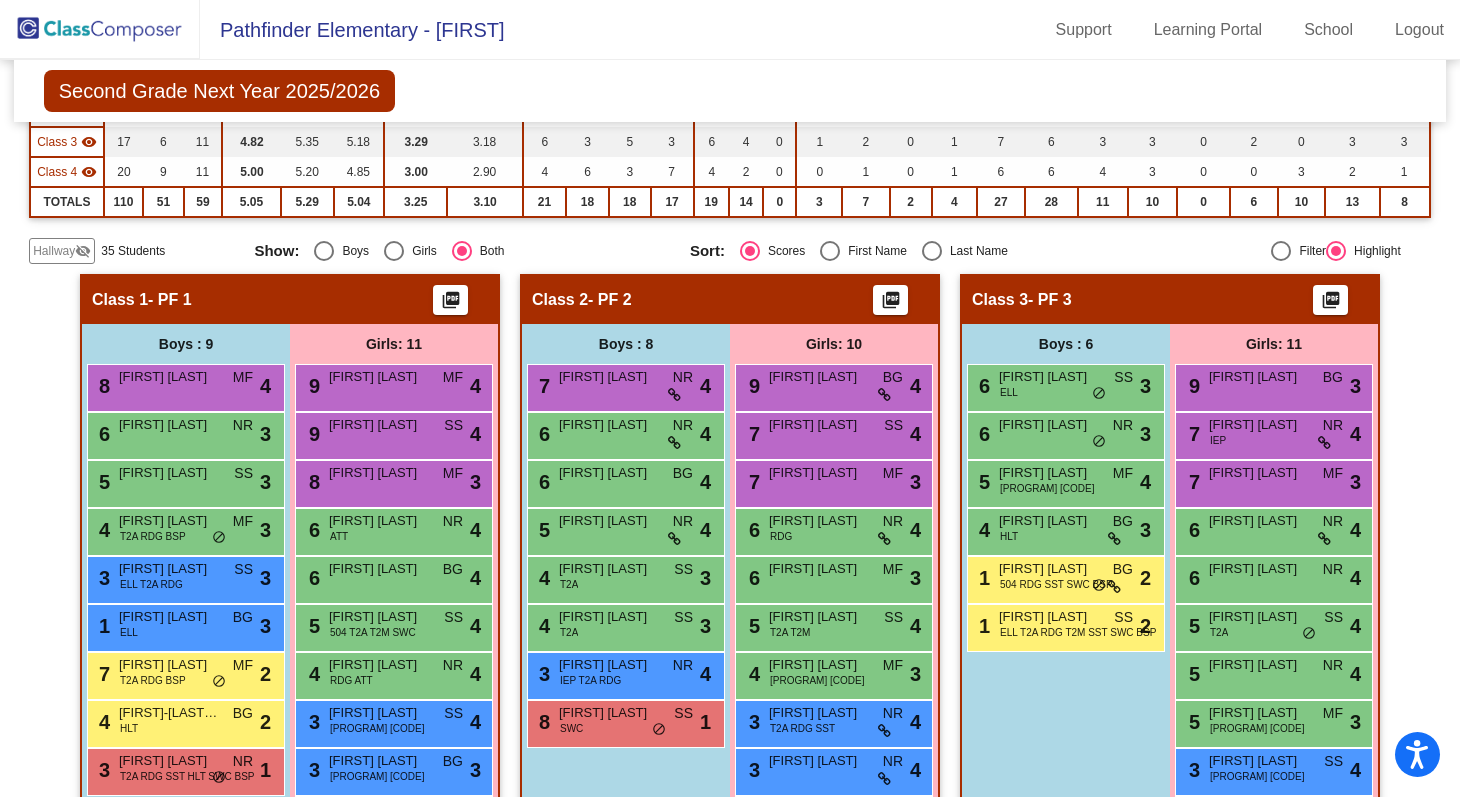 scroll, scrollTop: 330, scrollLeft: 0, axis: vertical 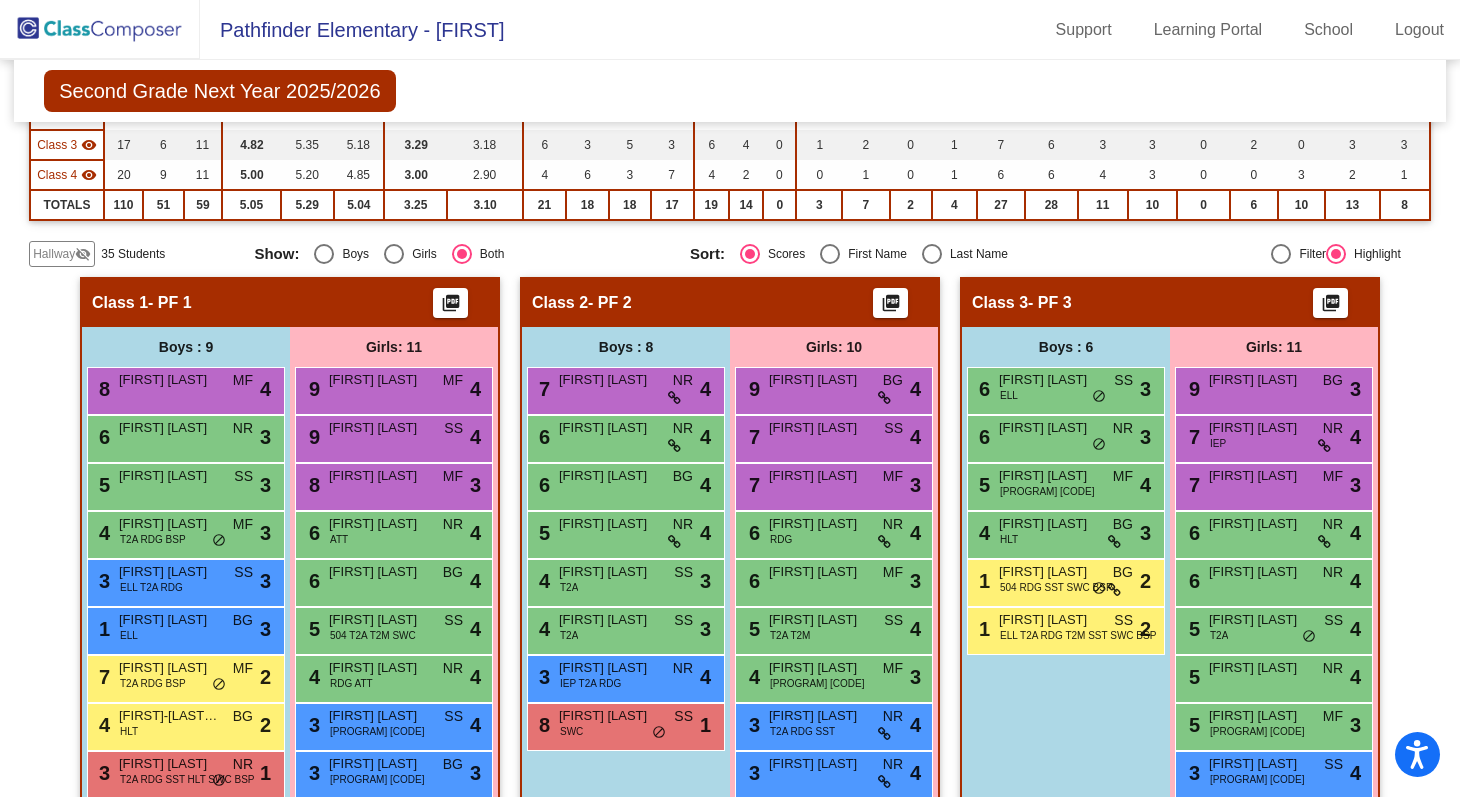 click on "visibility_off" 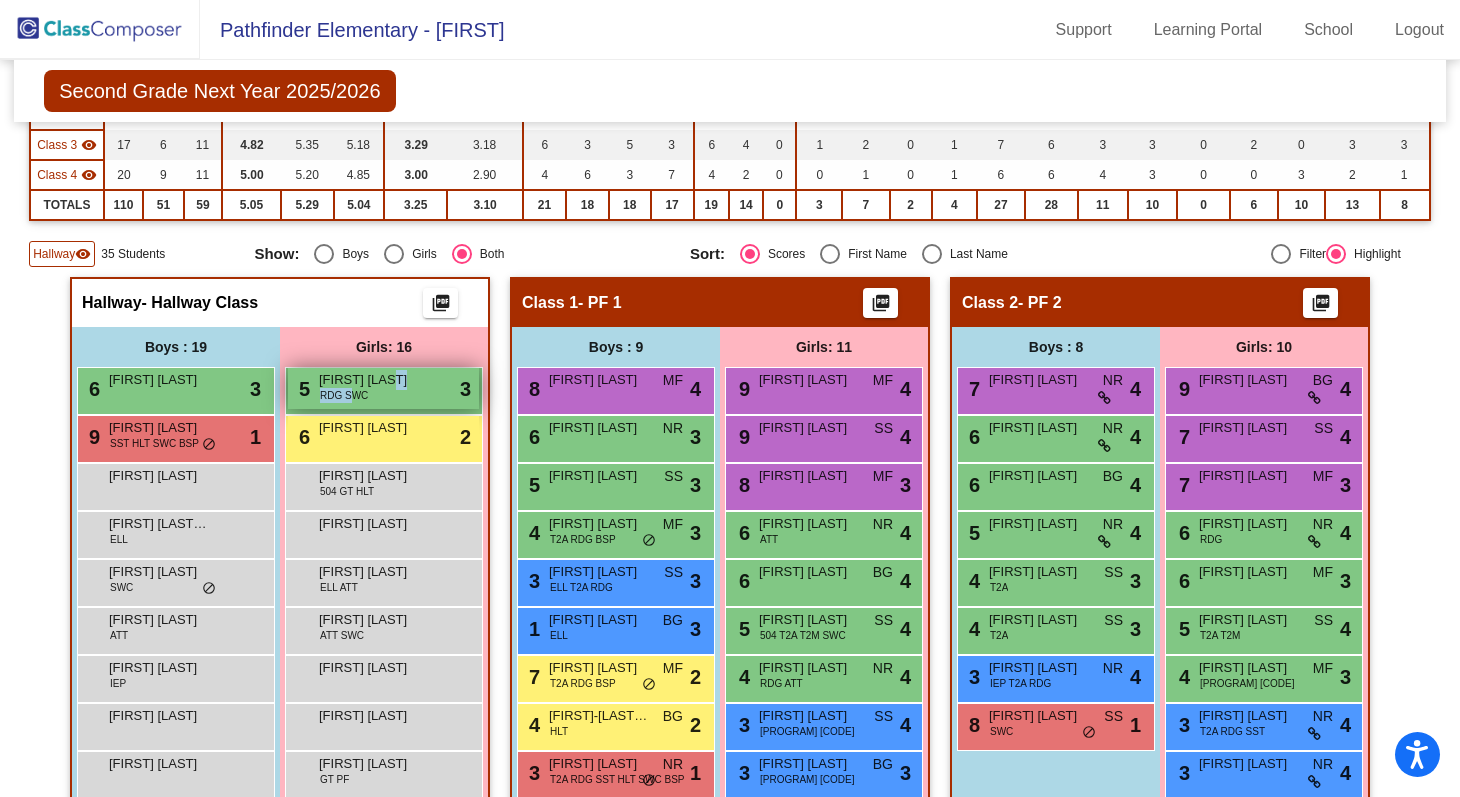 drag, startPoint x: 346, startPoint y: 391, endPoint x: 381, endPoint y: 372, distance: 39.824615 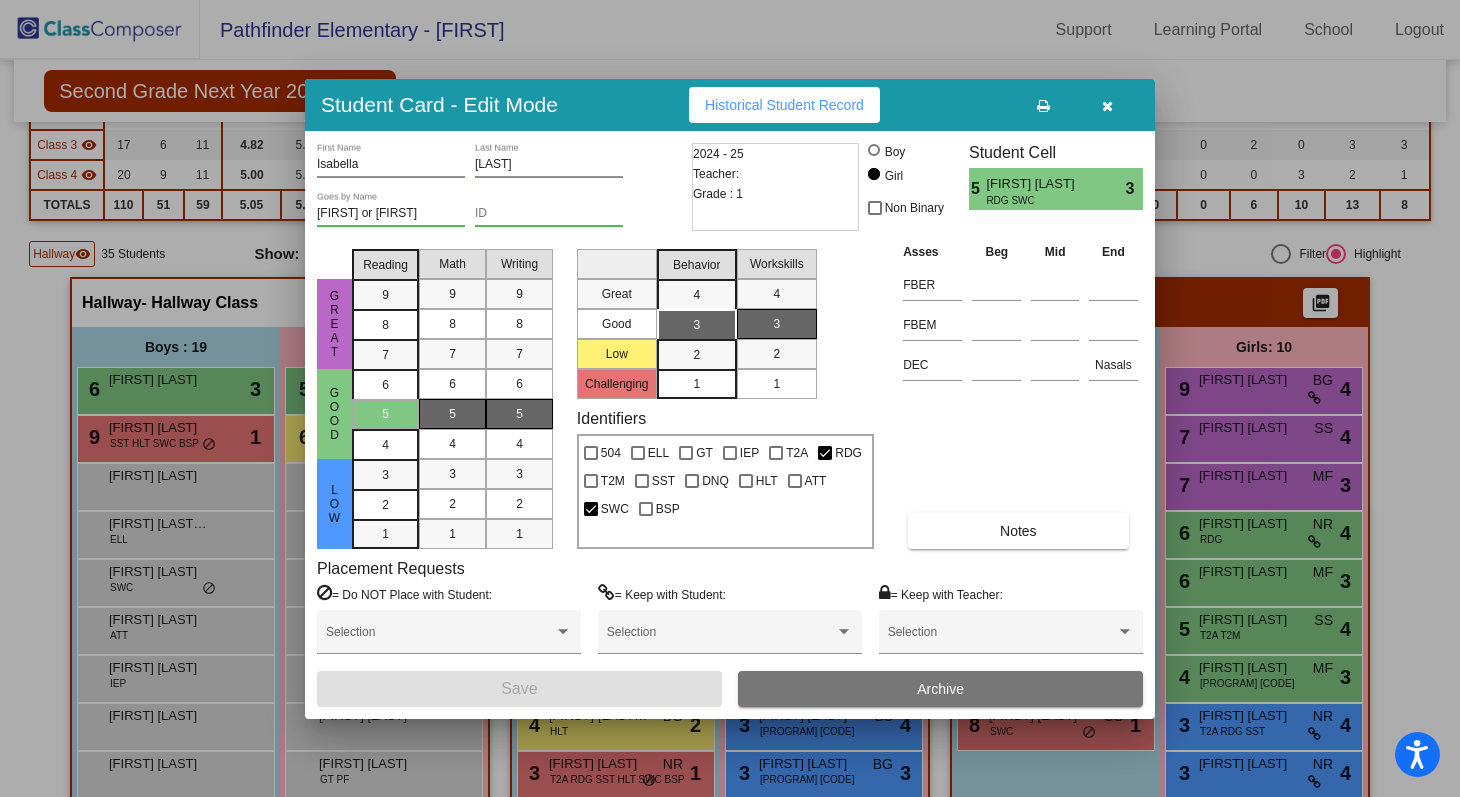click at bounding box center (1107, 106) 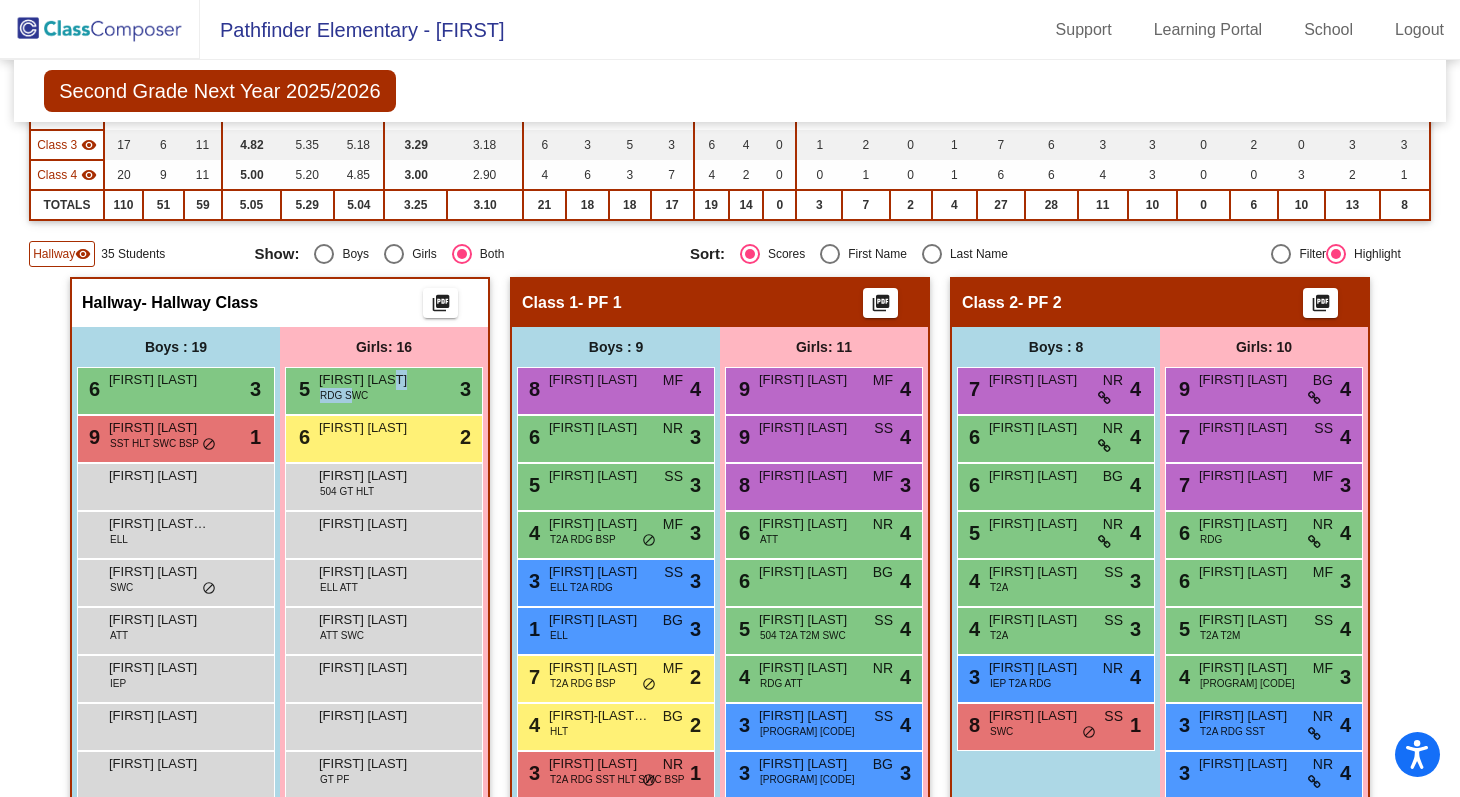 click on "Hallway" 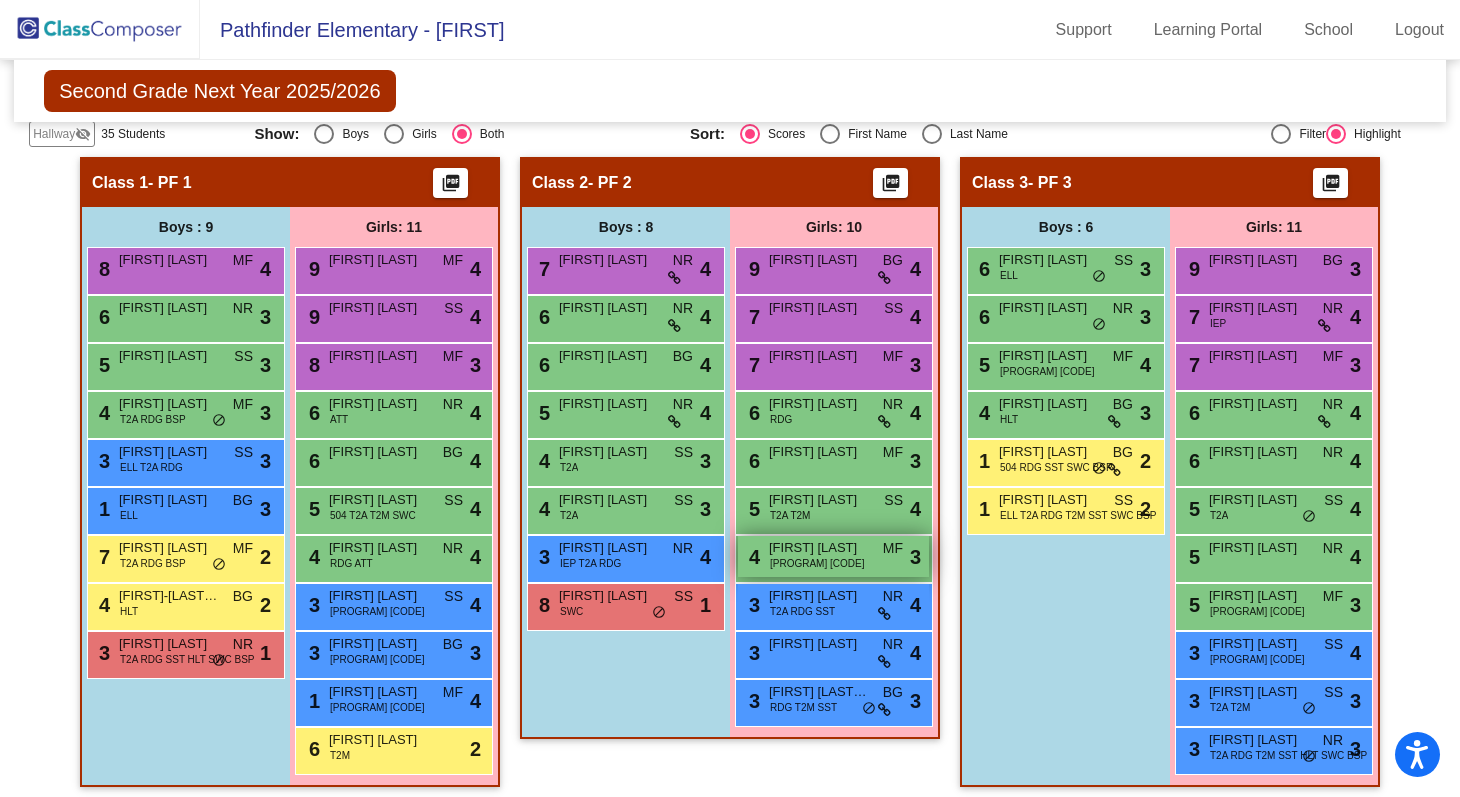 scroll, scrollTop: 447, scrollLeft: 0, axis: vertical 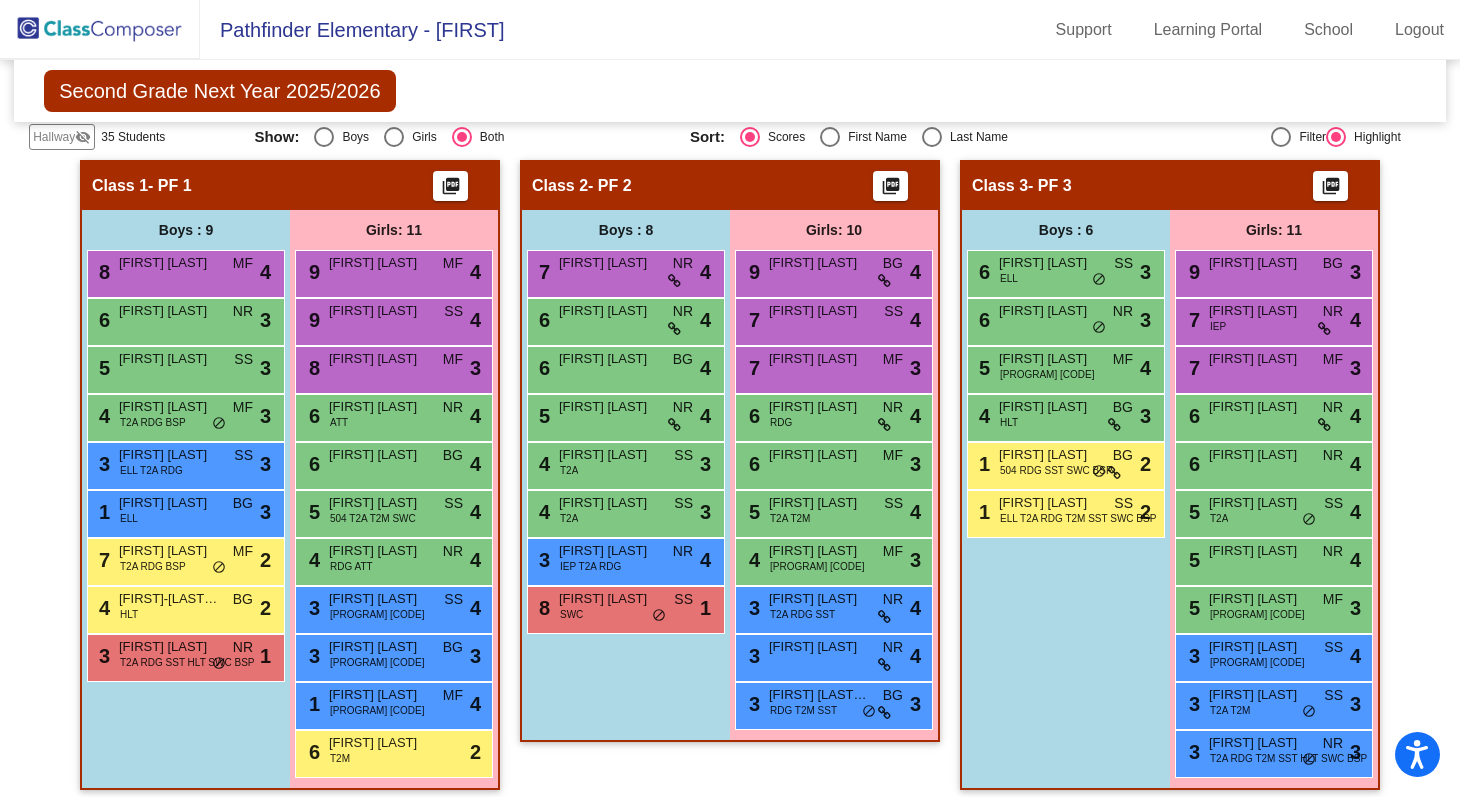 click 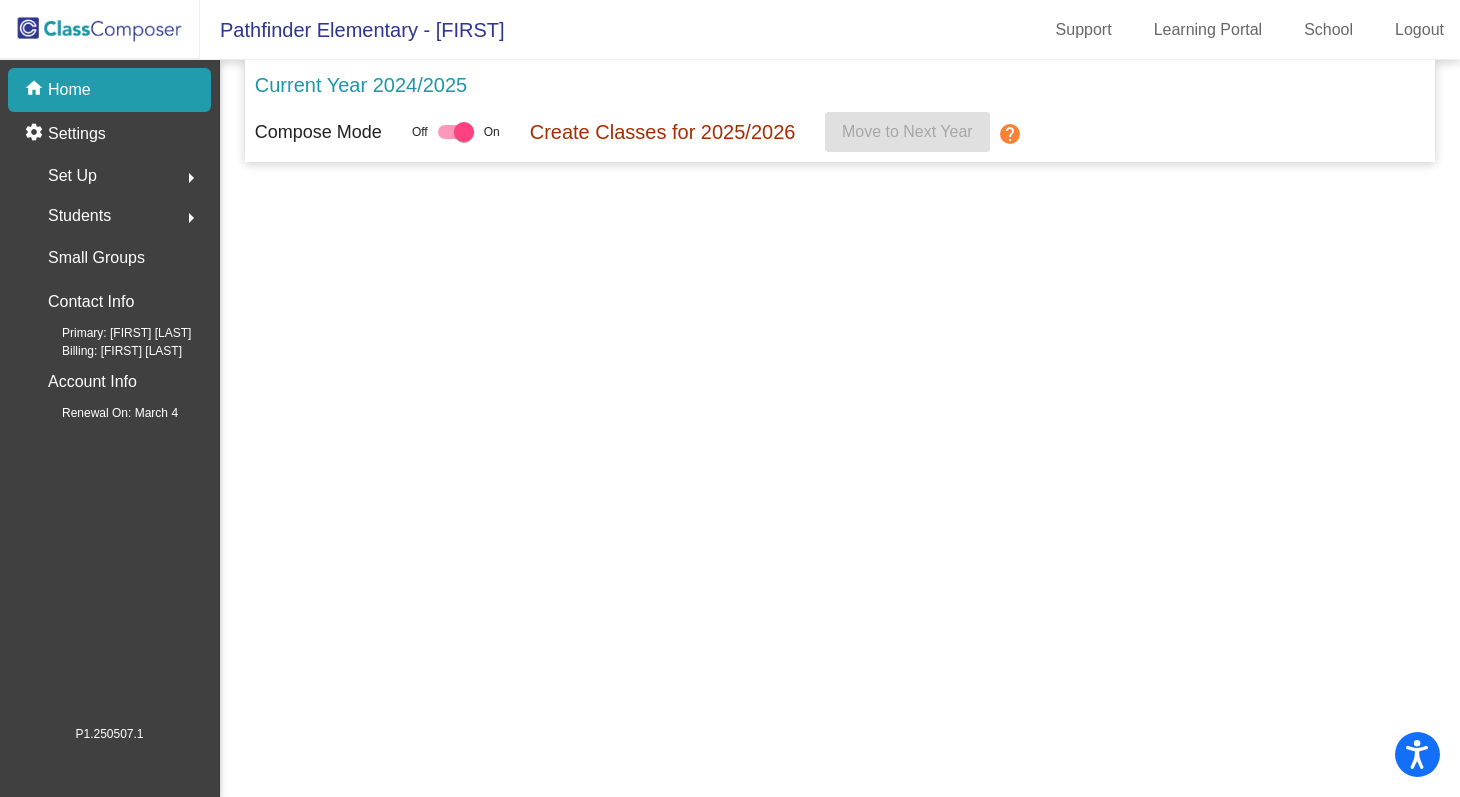 scroll, scrollTop: 0, scrollLeft: 0, axis: both 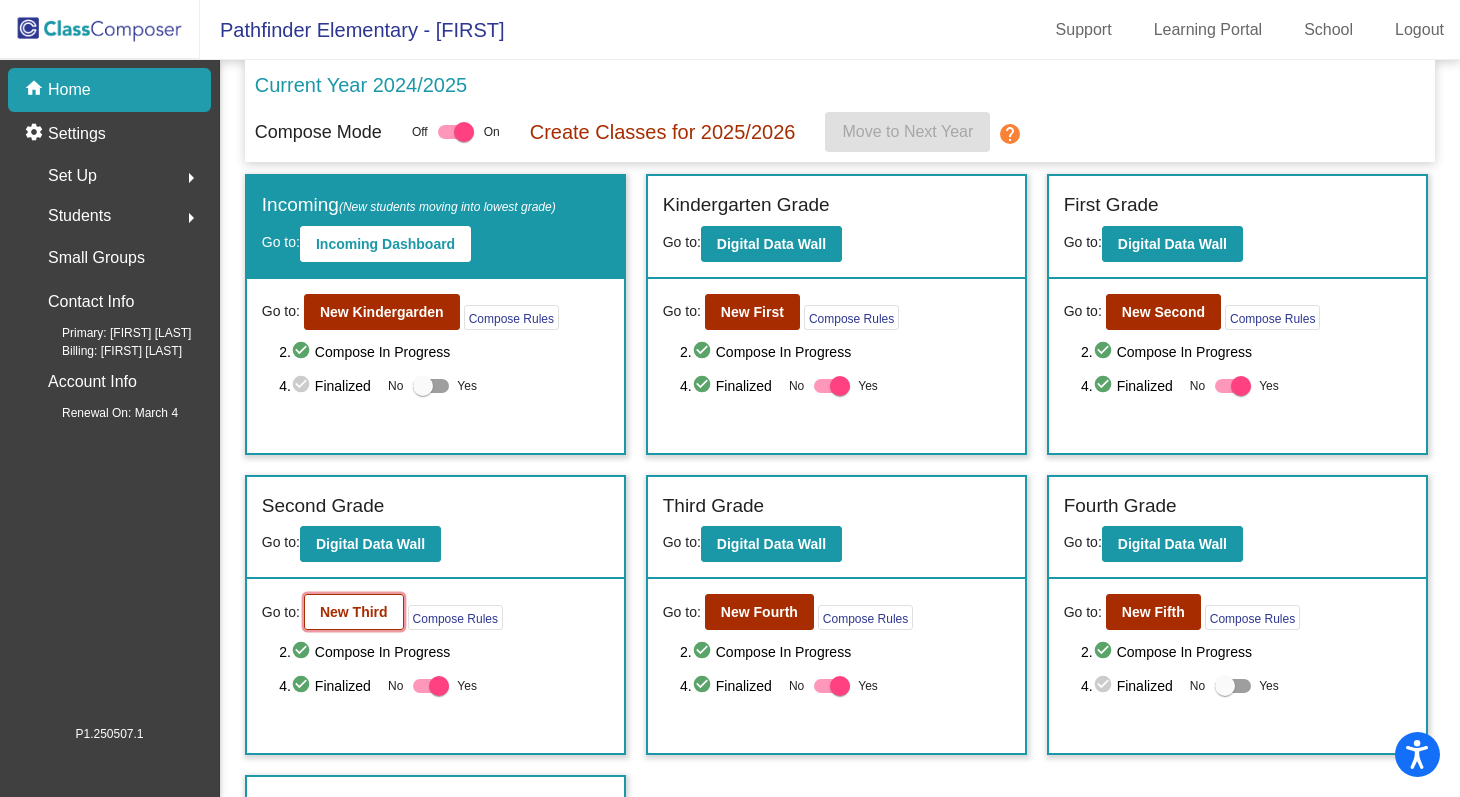 click on "New Third" 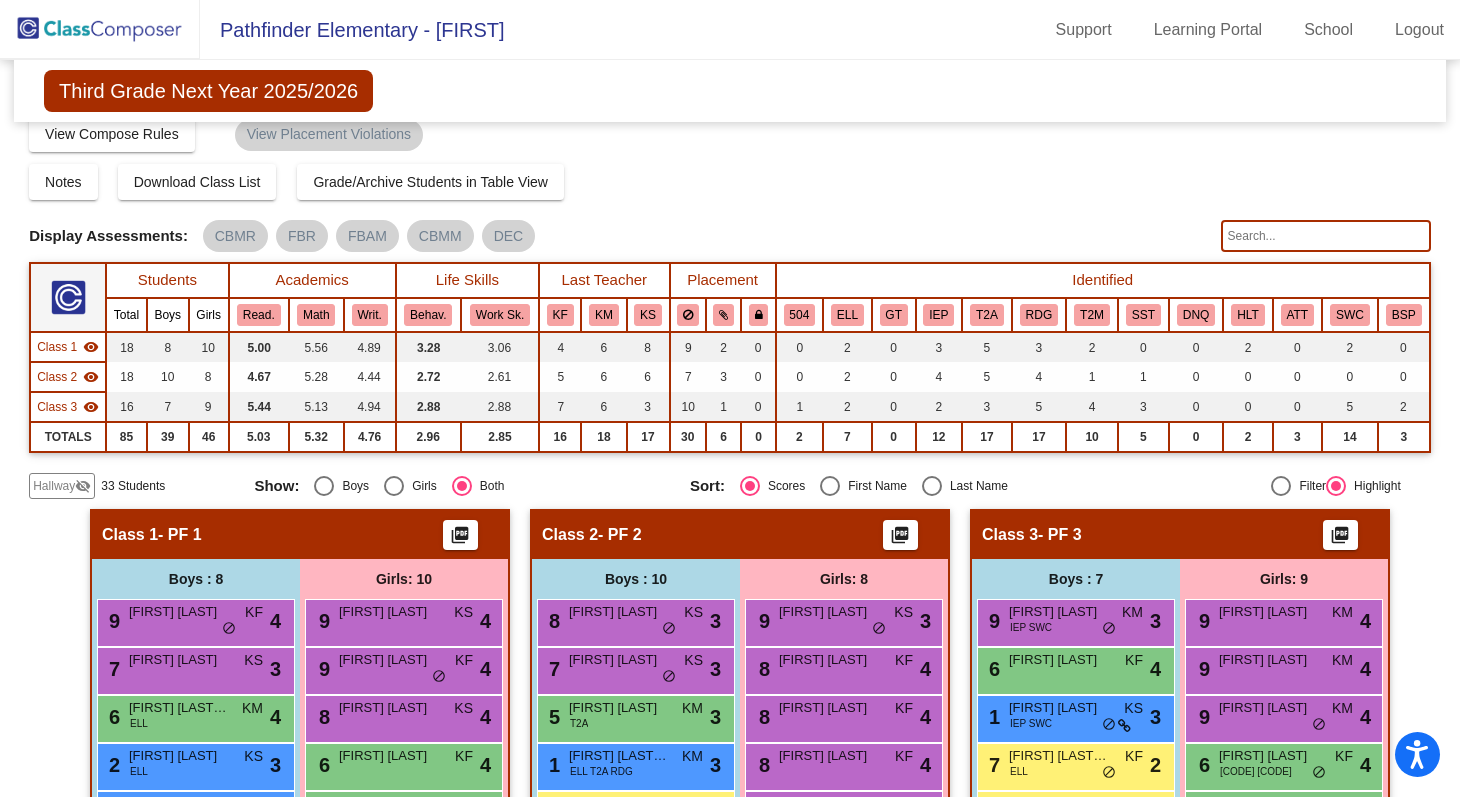 scroll, scrollTop: 0, scrollLeft: 0, axis: both 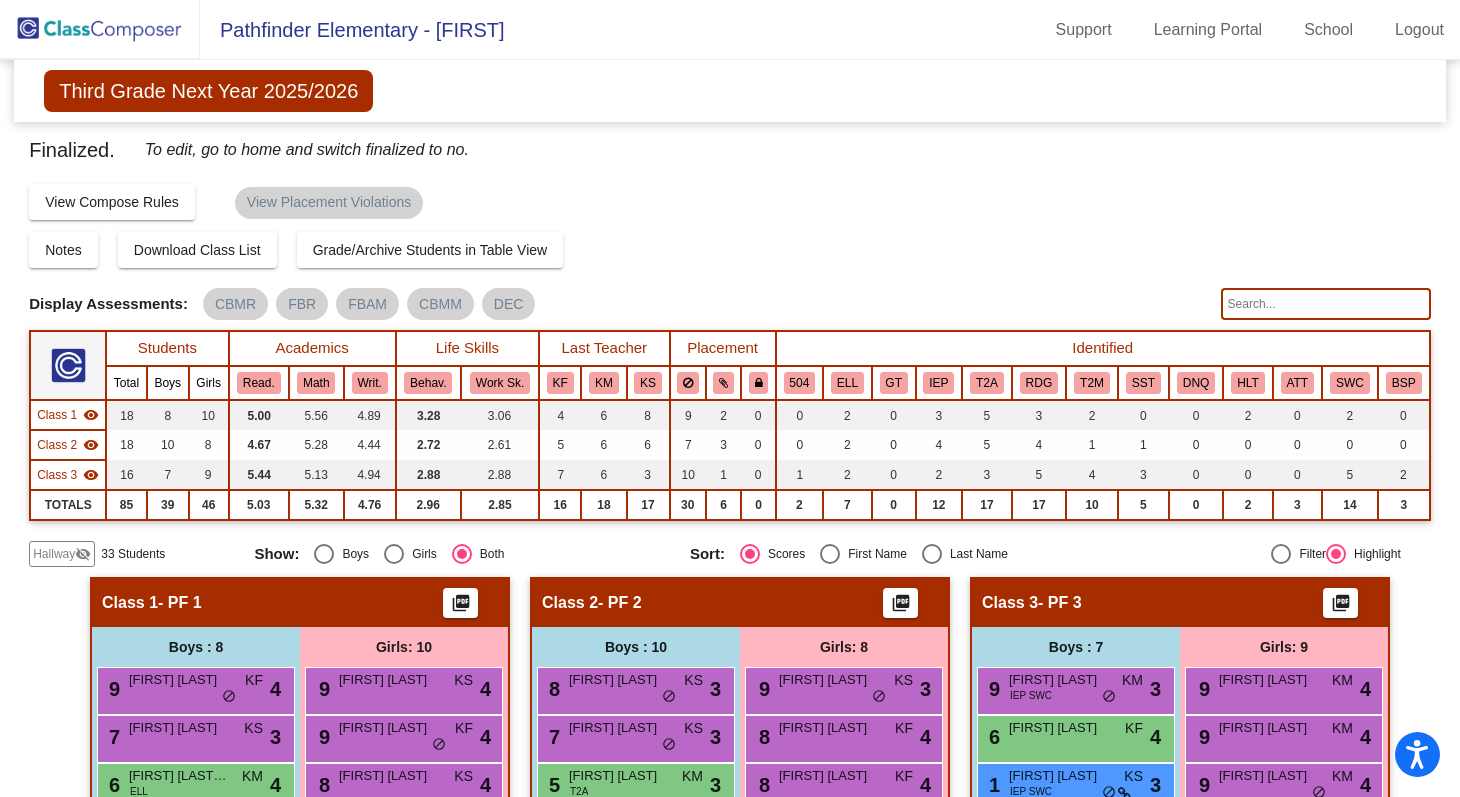click 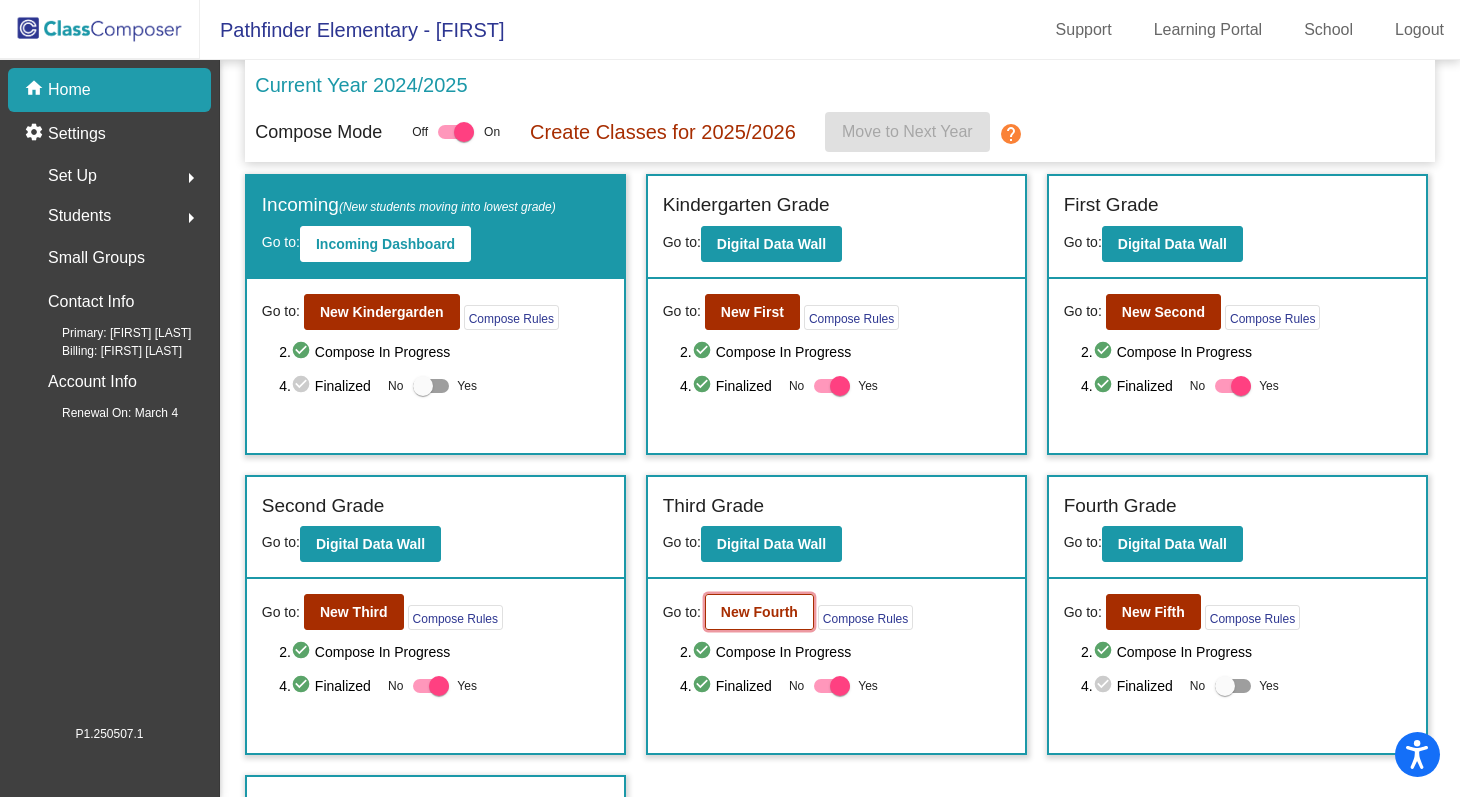 click on "New Fourth" 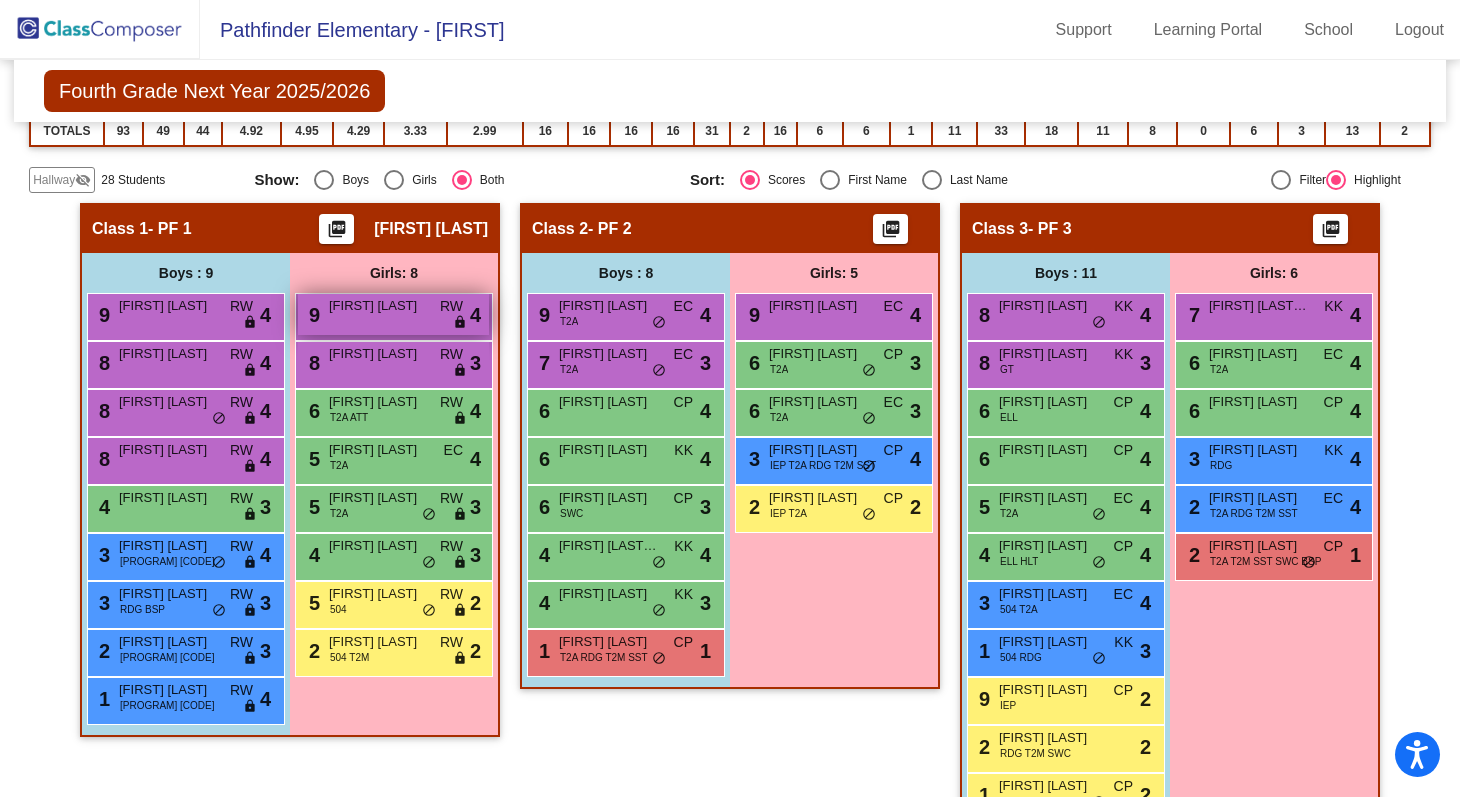scroll, scrollTop: 405, scrollLeft: 0, axis: vertical 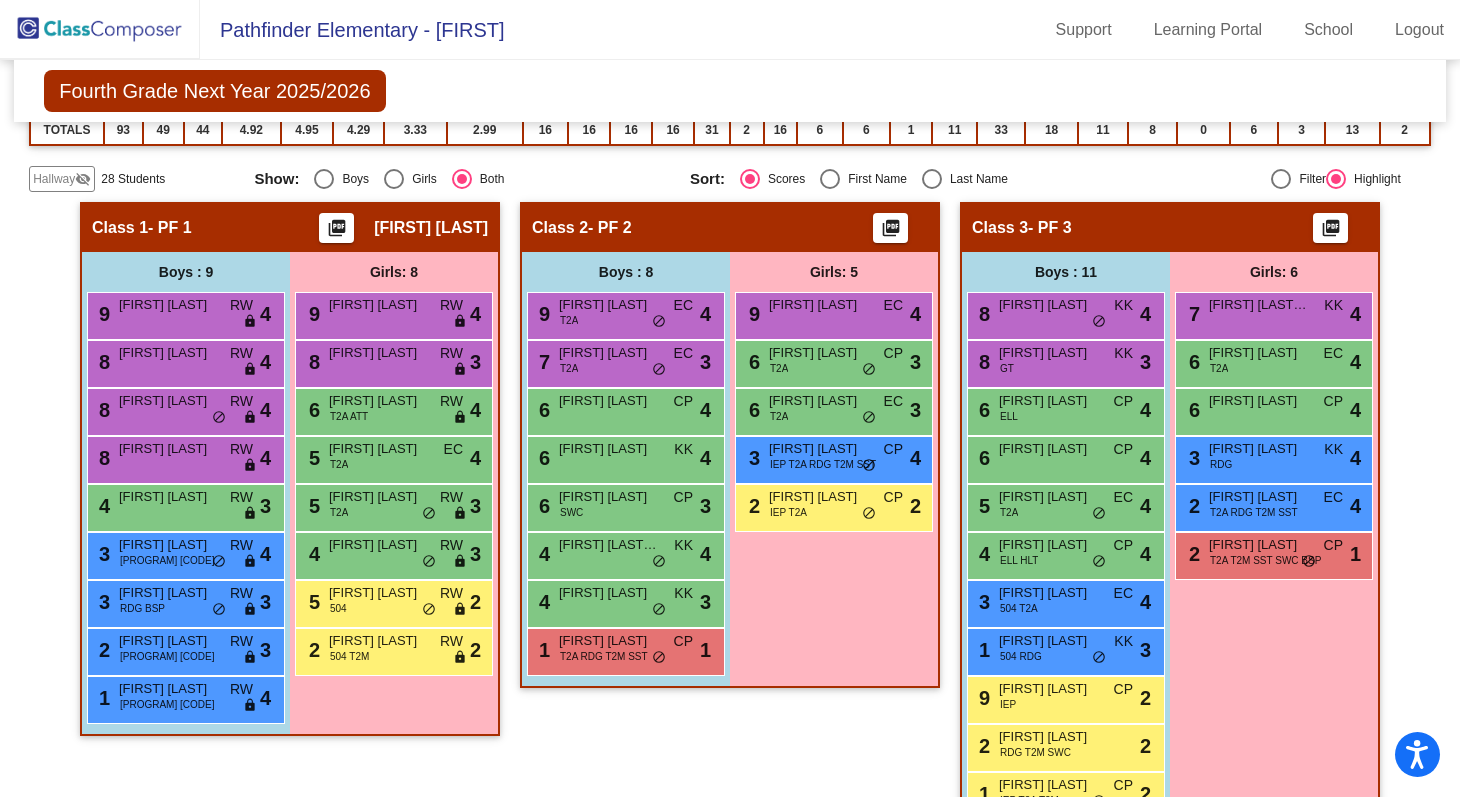 click 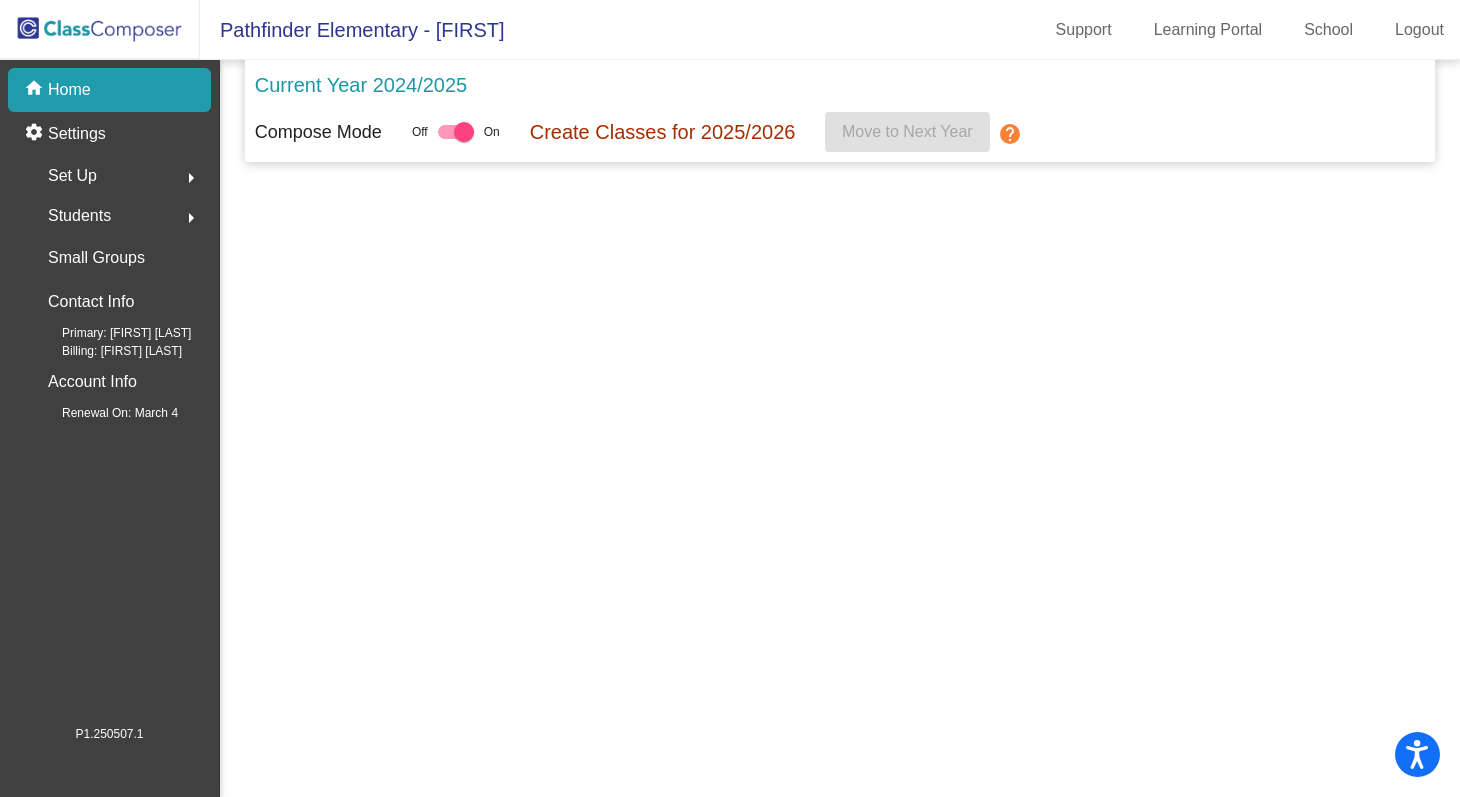 scroll, scrollTop: 0, scrollLeft: 0, axis: both 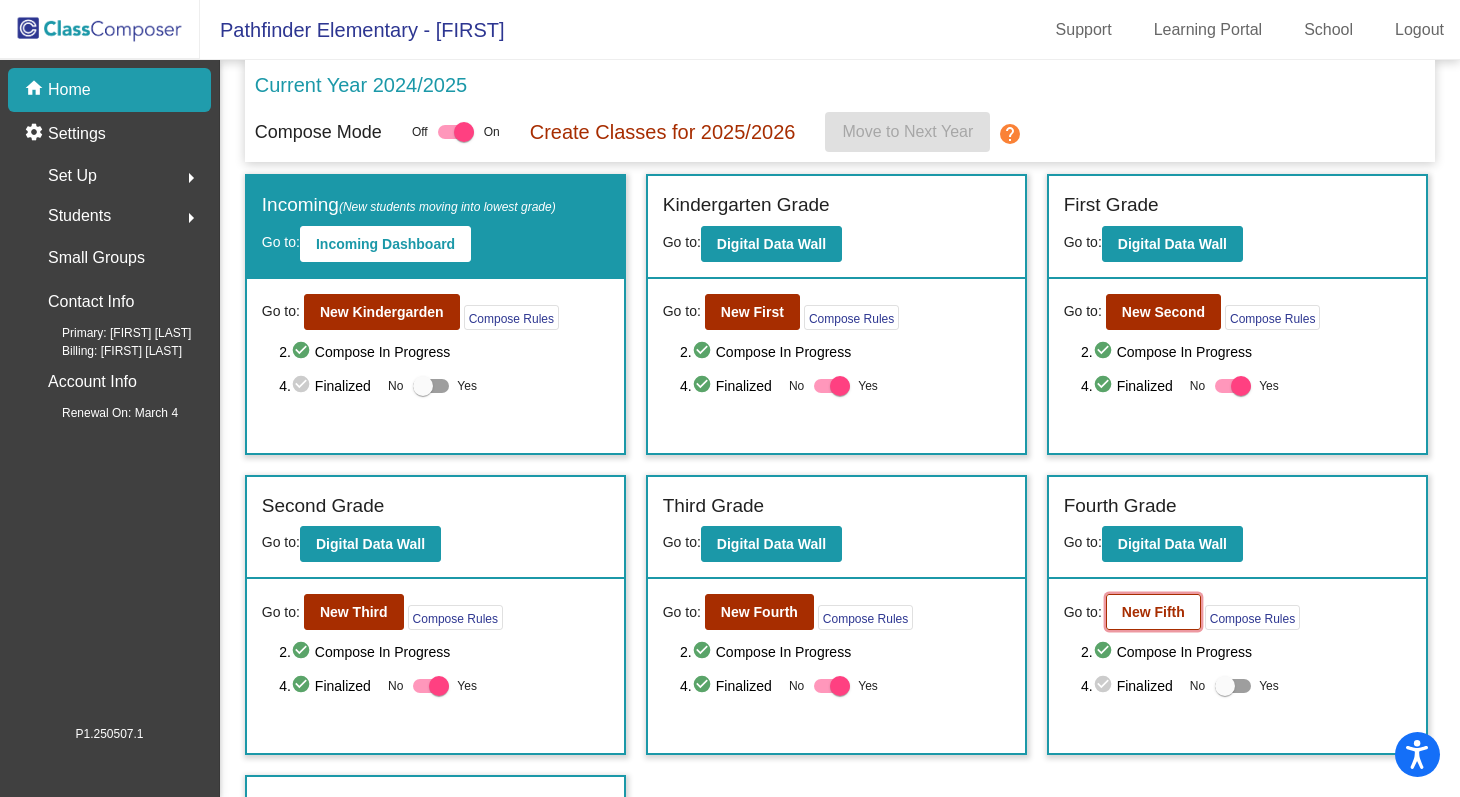 click on "New Fifth" 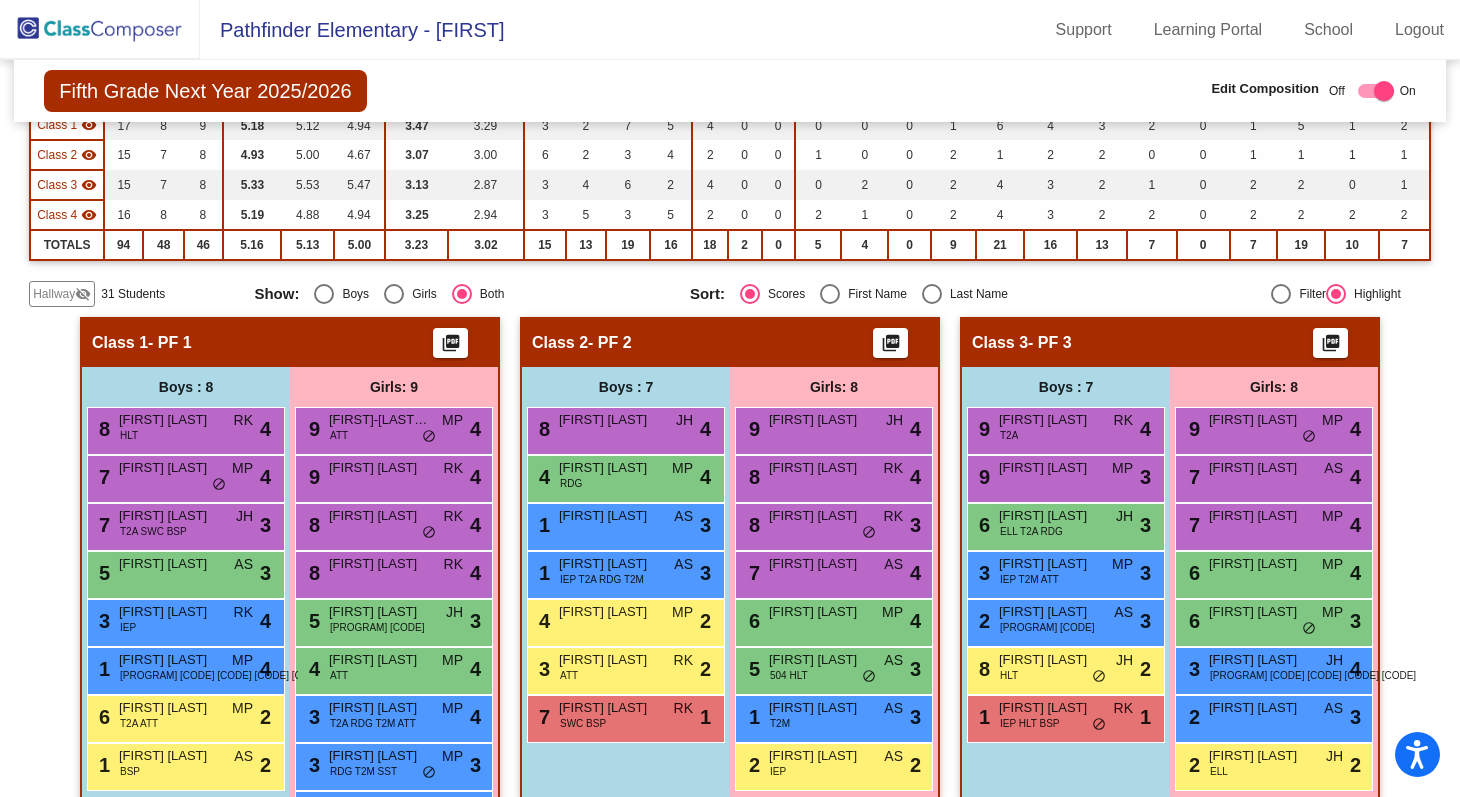 scroll, scrollTop: 274, scrollLeft: 0, axis: vertical 